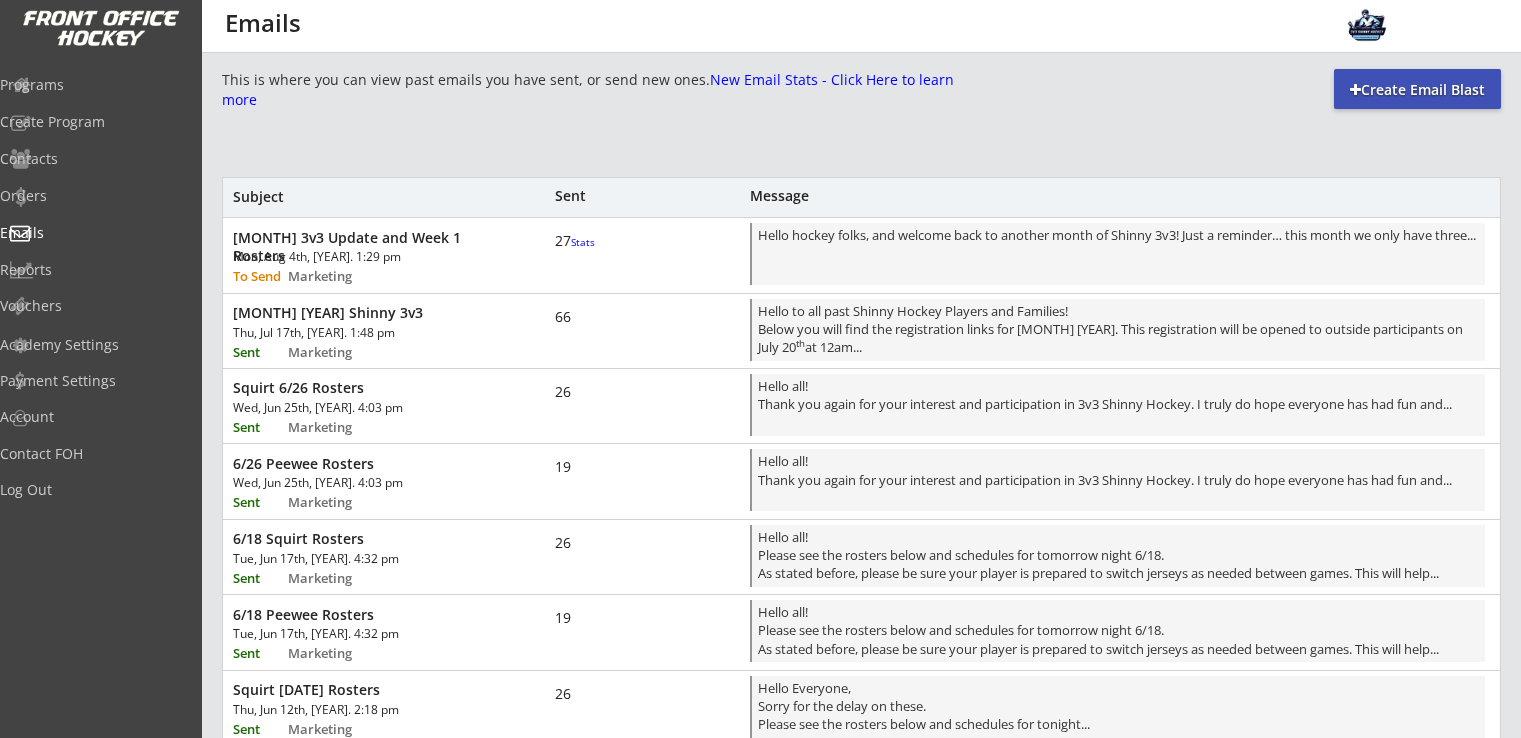 scroll, scrollTop: 0, scrollLeft: 0, axis: both 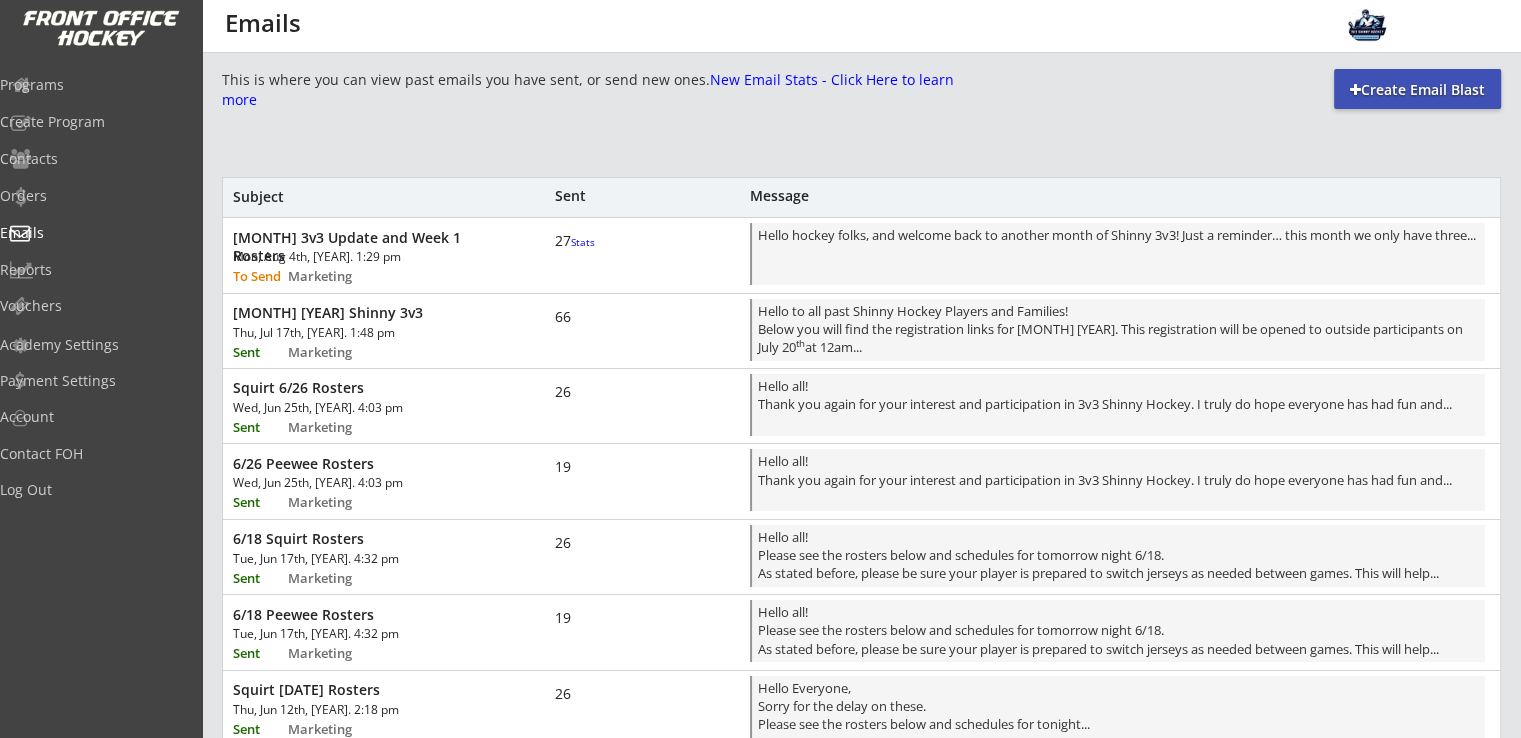 click on "Mon, Aug 4th, [YEAR]. 1:29 pm" at bounding box center (346, 257) 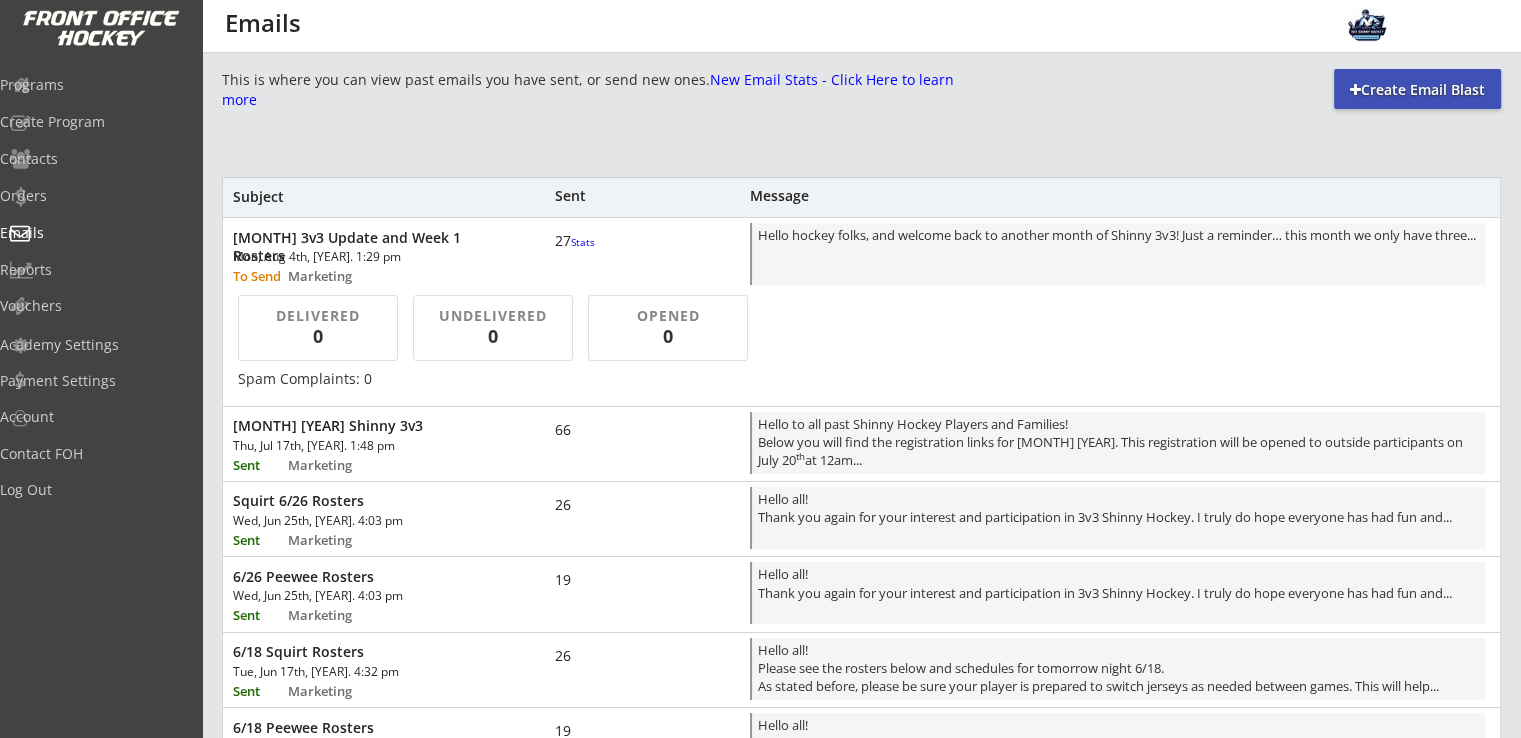 click on "[MONTH] [YEAR] Shinny 3v3" at bounding box center (369, 426) 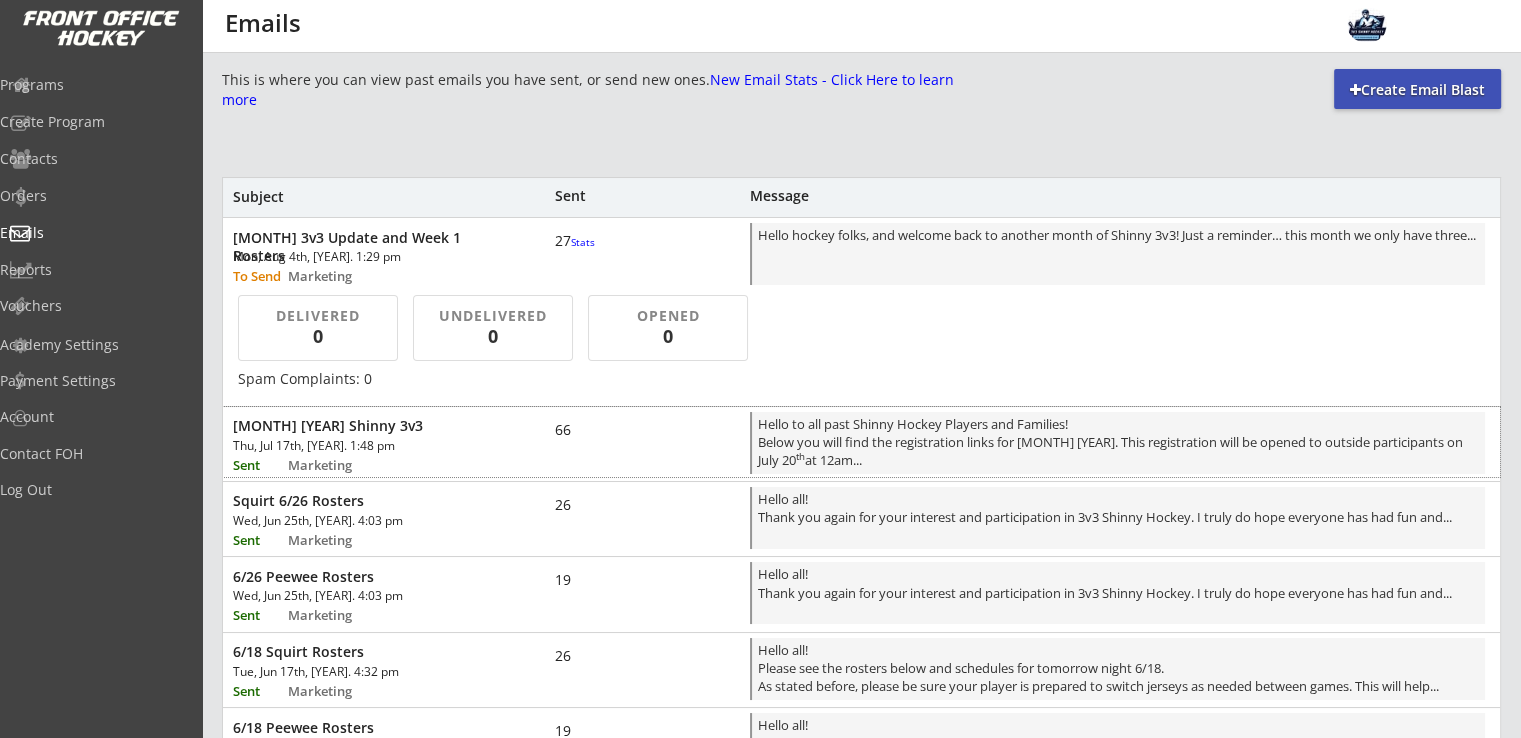 click on "[MONTH] [YEAR] Shinny 3v3" at bounding box center (369, 426) 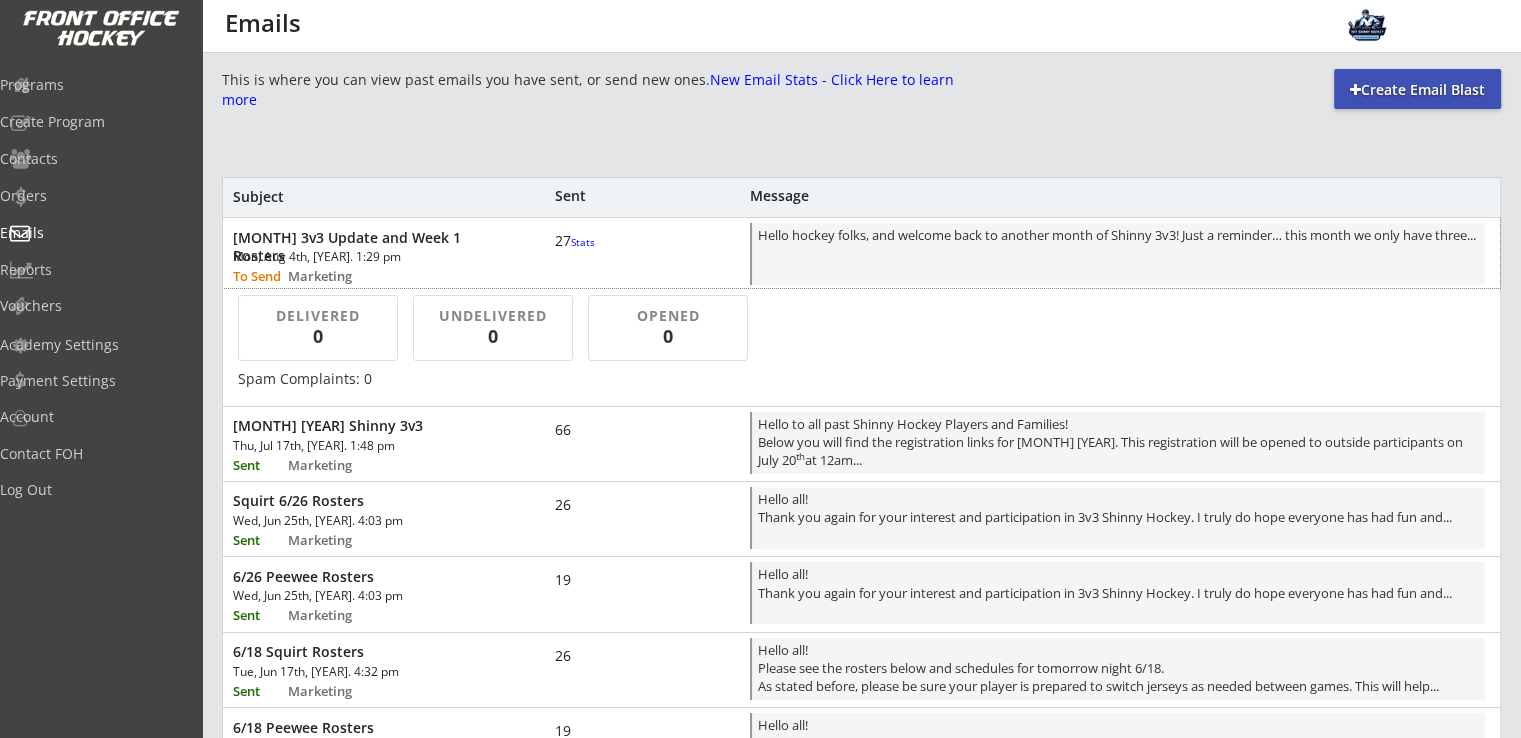 click on "[MONTH] 3v3 Update and Week 1 Rosters" at bounding box center (369, 247) 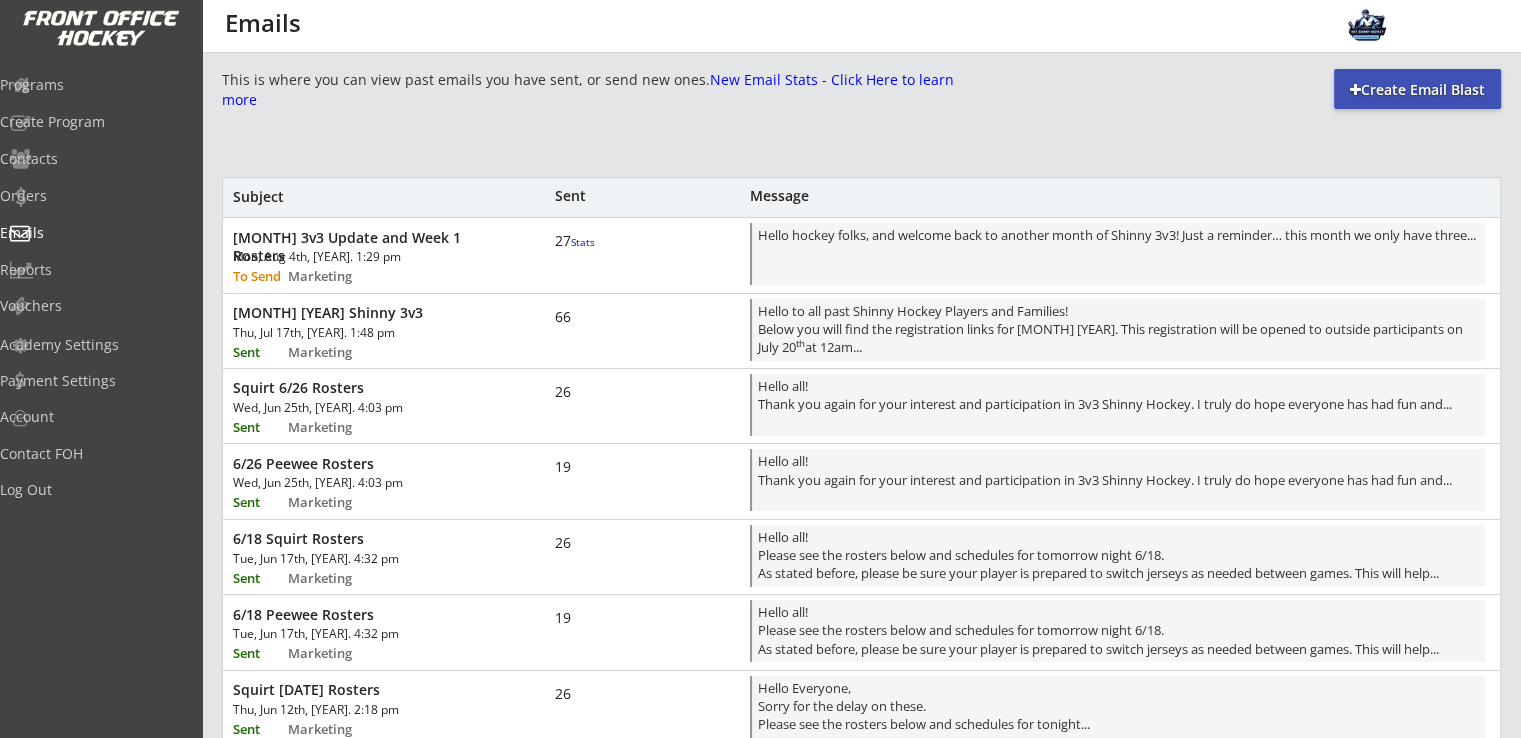 click on "[MONTH] 3v3 Update and Week 1 Rosters" at bounding box center [369, 247] 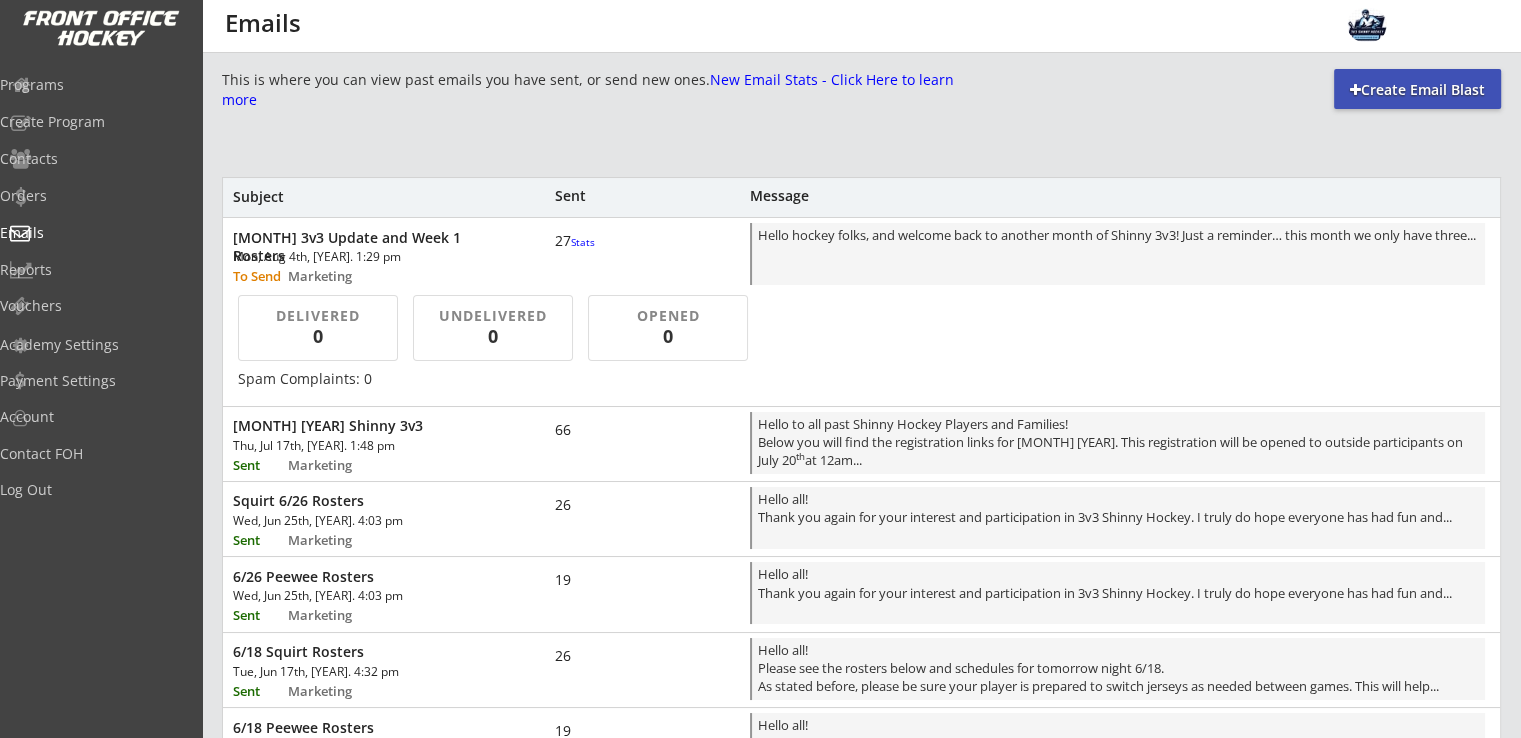 click on "Marketing" at bounding box center (336, 276) 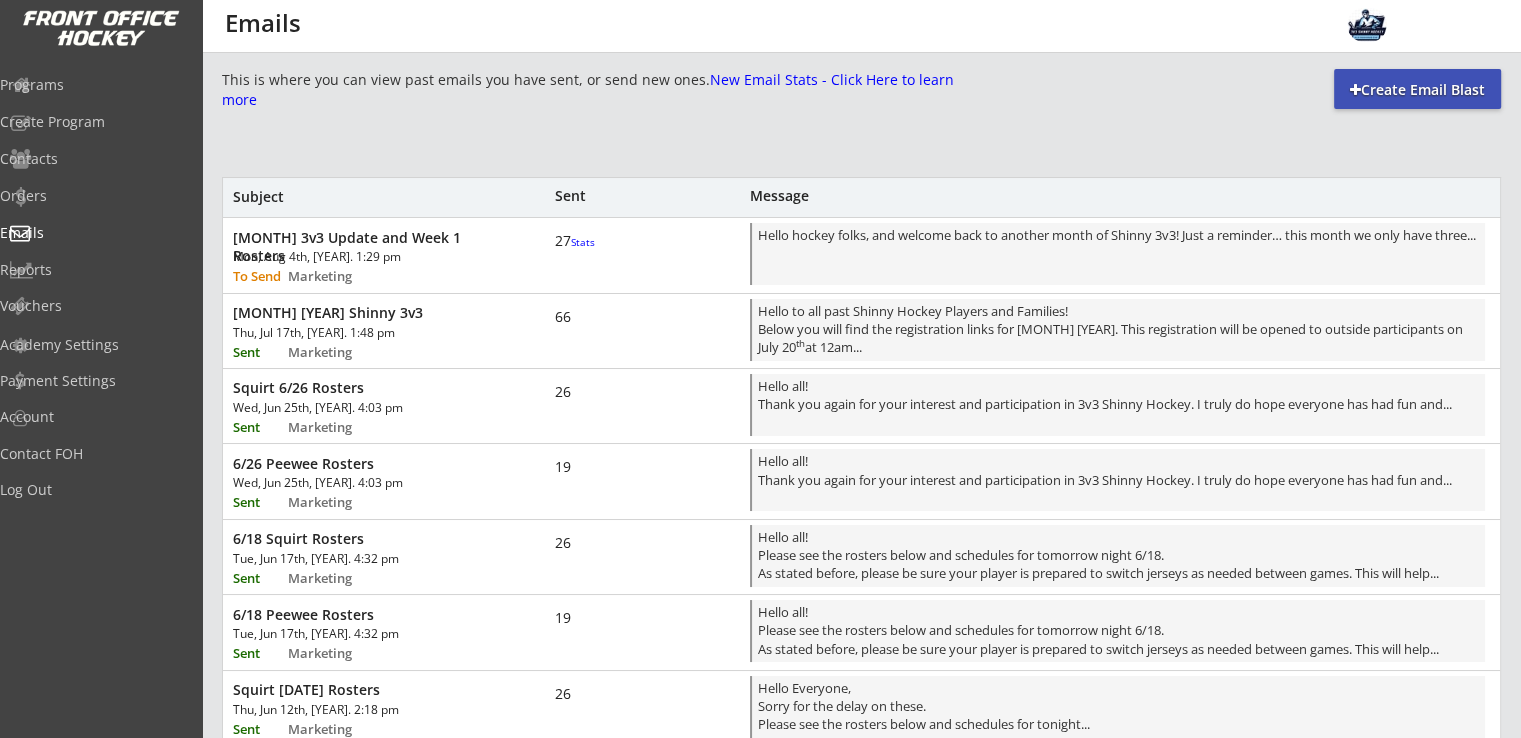 click on "Marketing" at bounding box center (336, 276) 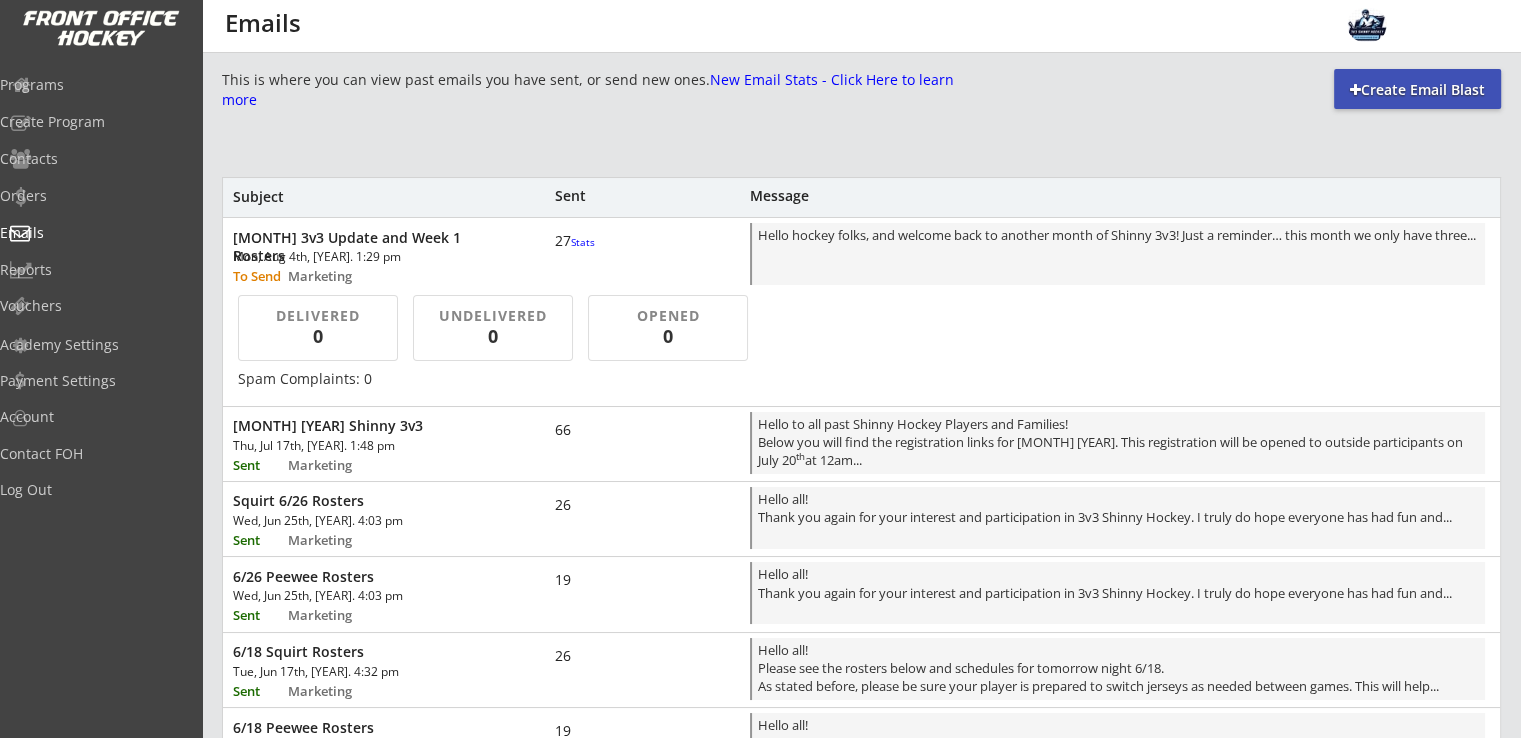 drag, startPoint x: 372, startPoint y: 257, endPoint x: 327, endPoint y: 254, distance: 45.099888 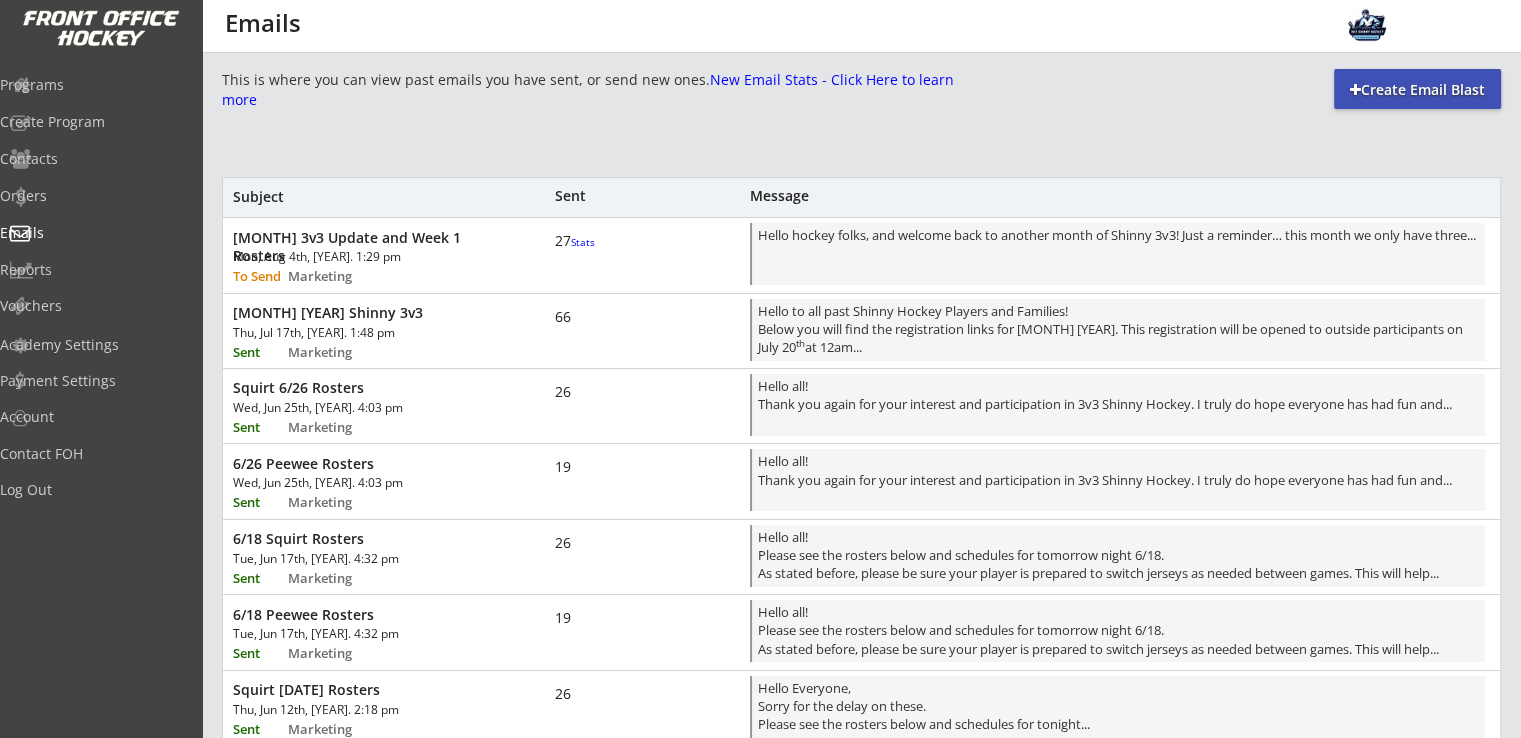 click on "Mon, Aug 4th, [YEAR]. 1:29 pm" at bounding box center (346, 257) 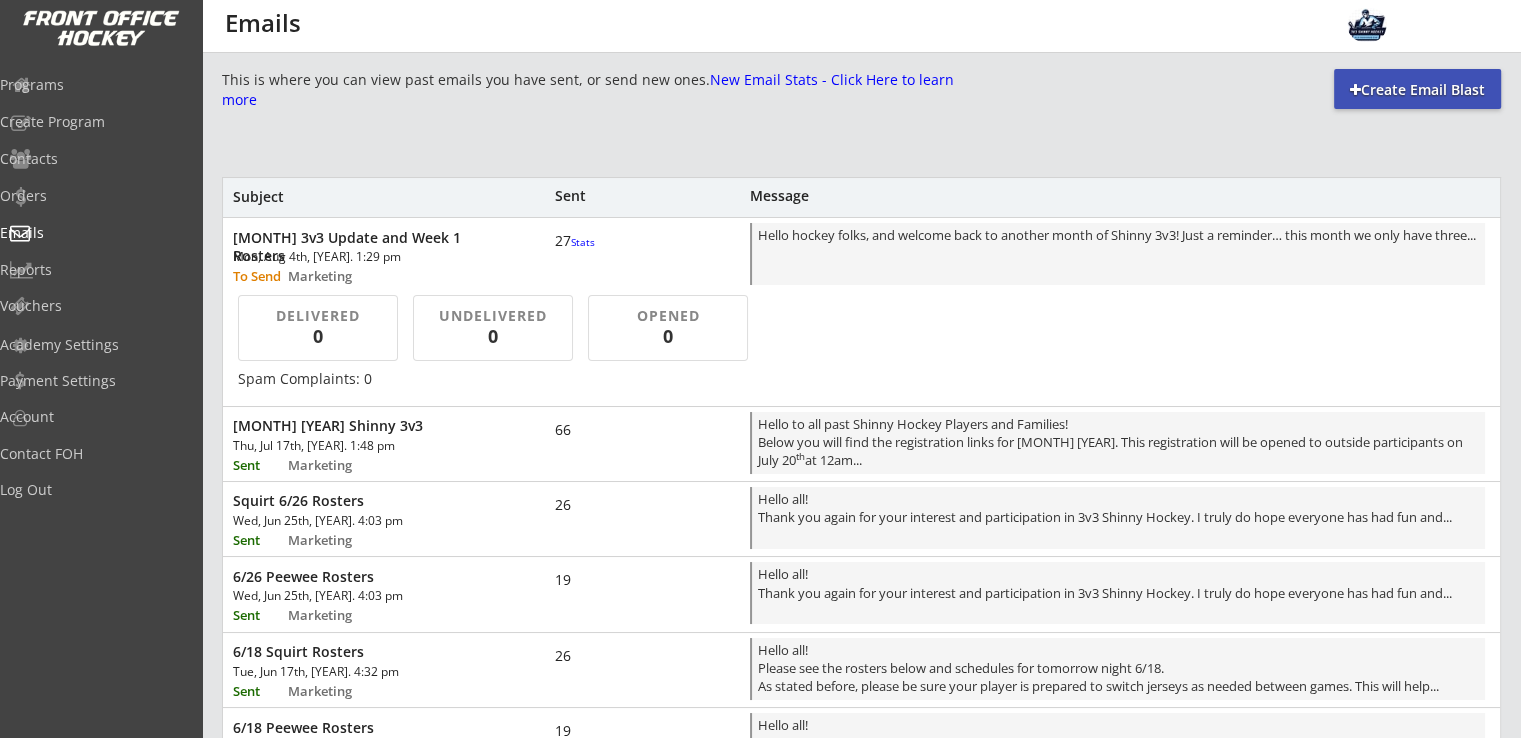 click on "Spam Complaints: 0" at bounding box center (861, 379) 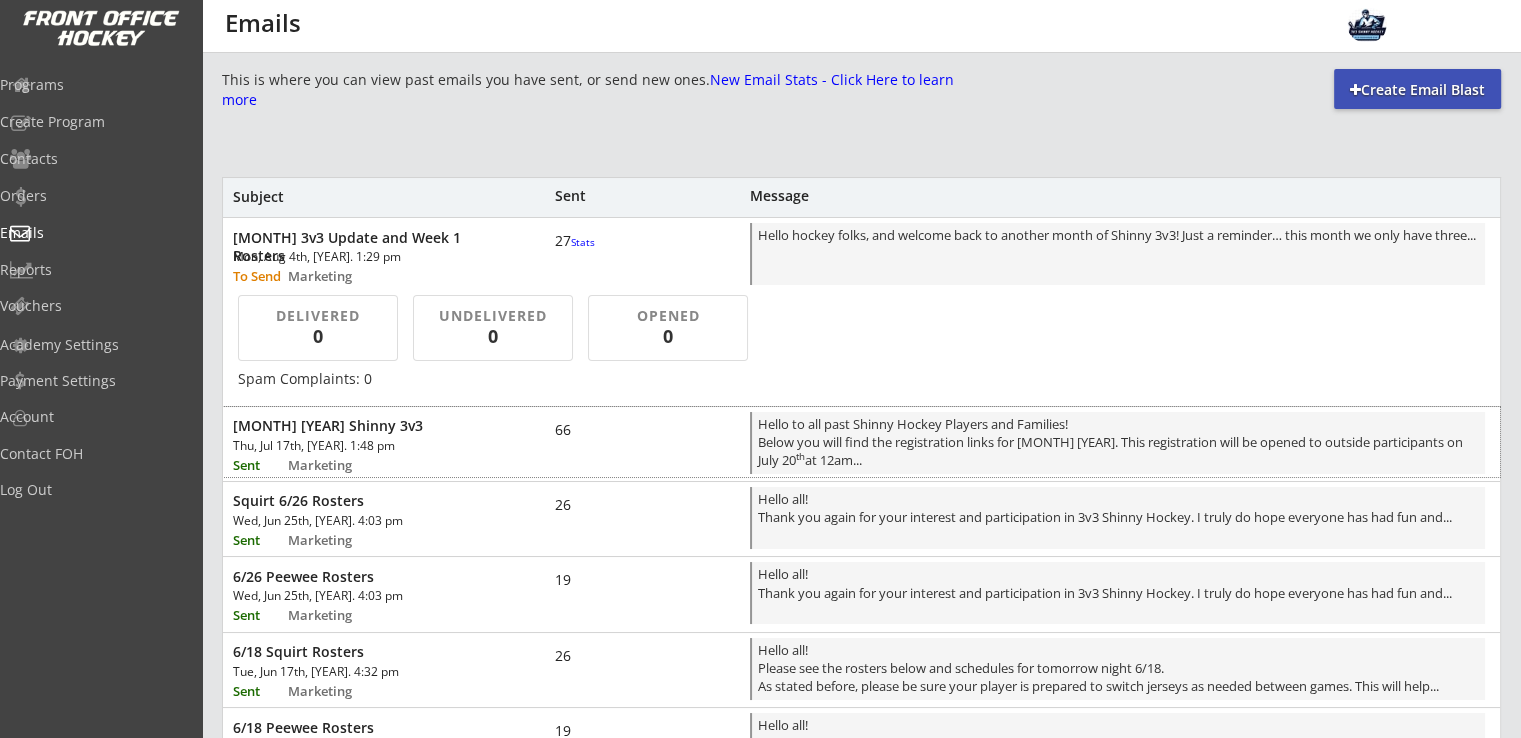 click on "[MONTH] [YEAR] Shinny 3v3 Thu, Jul 17th, [YEAR]. 1:48 pm Sent Marketing 66 Hello to all past Shinny Hockey Players and Families!
Below you will find the registration links for [MONTH] [YEAR]. This registration will be opened to outside participants on July 20 th  at 12am..." at bounding box center [861, 442] 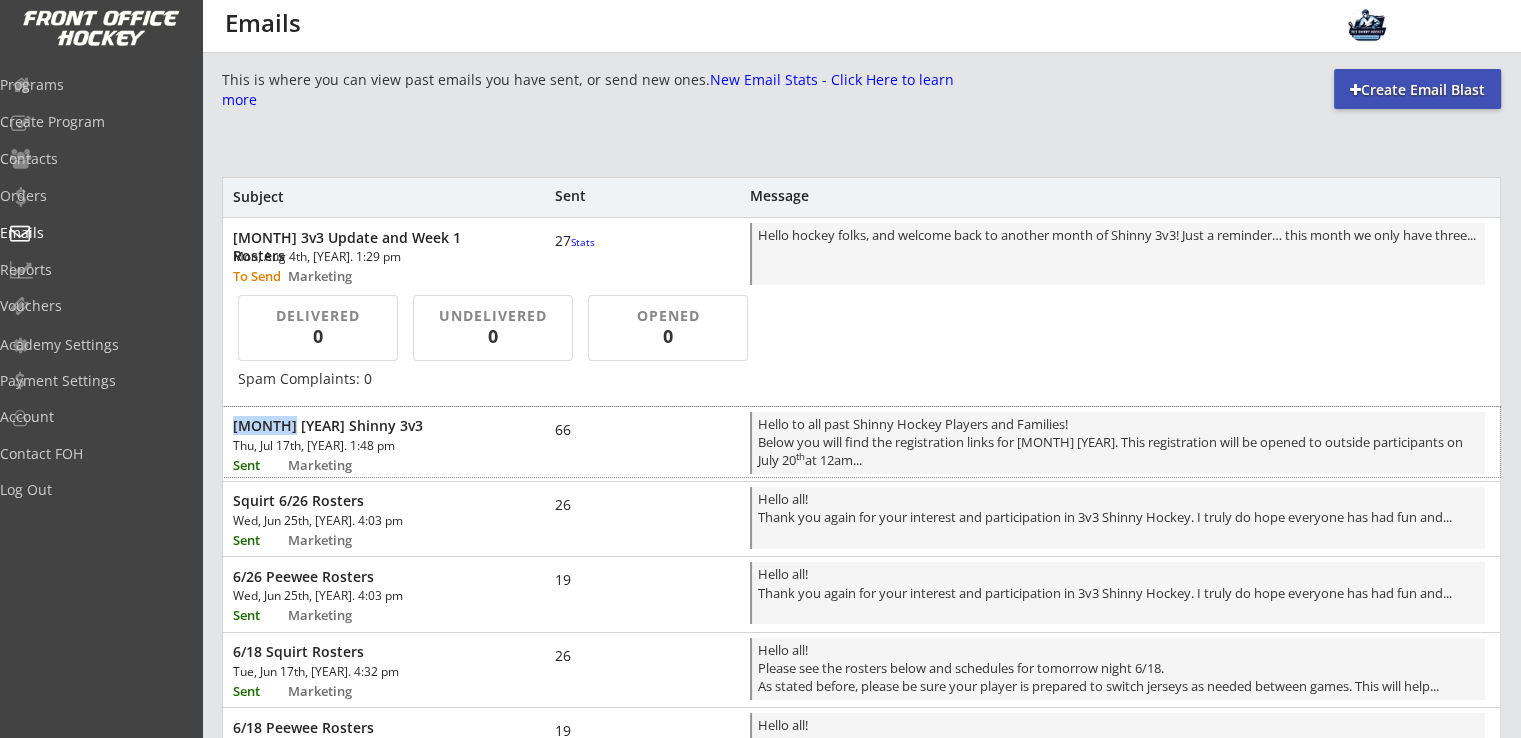 click on "[MONTH] [YEAR] Shinny 3v3 Thu, Jul 17th, [YEAR]. 1:48 pm Sent Marketing 66 Hello to all past Shinny Hockey Players and Families!
Below you will find the registration links for [MONTH] [YEAR]. This registration will be opened to outside participants on July 20 th  at 12am..." at bounding box center (861, 442) 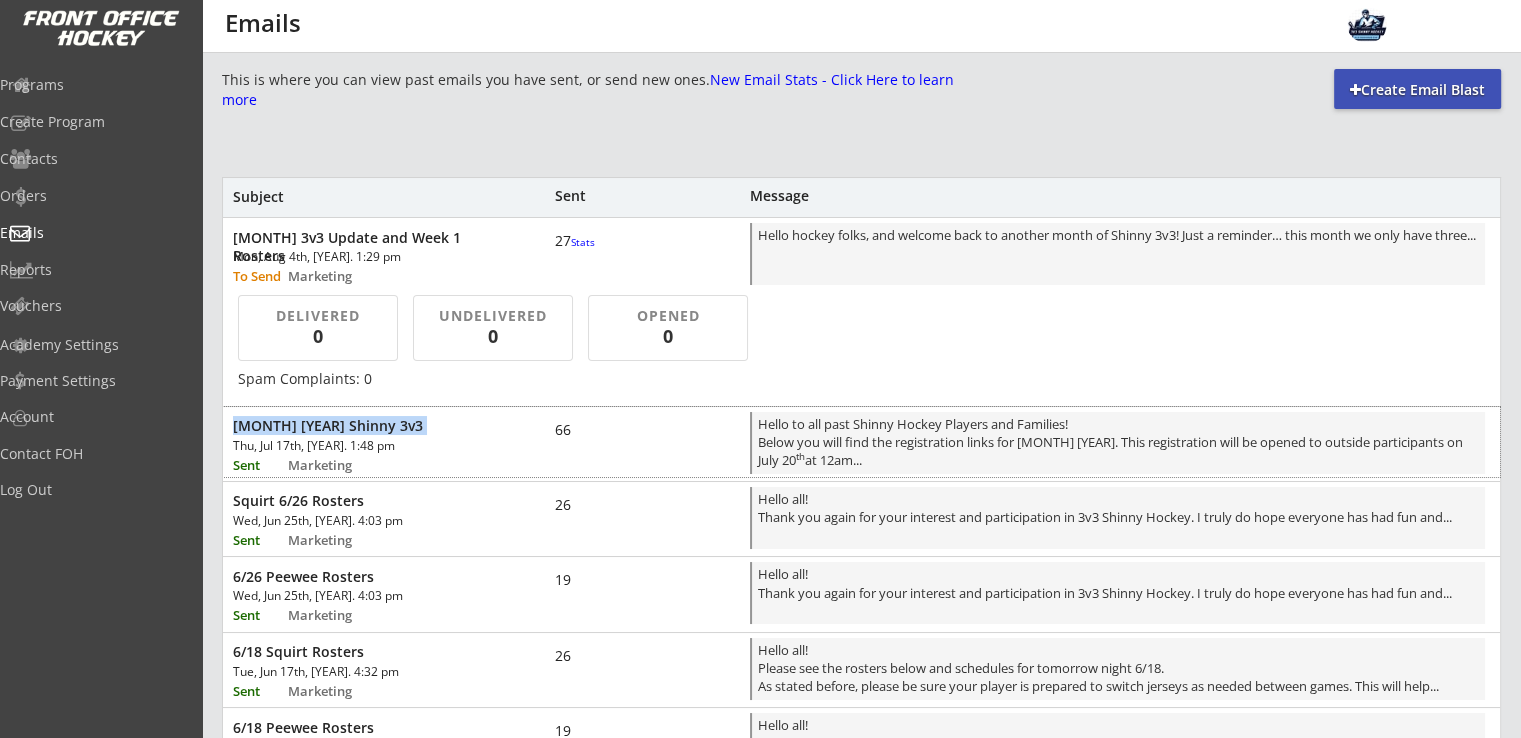 click on "[MONTH] [YEAR] Shinny 3v3 Thu, Jul 17th, [YEAR]. 1:48 pm Sent Marketing 66 Hello to all past Shinny Hockey Players and Families!
Below you will find the registration links for [MONTH] [YEAR]. This registration will be opened to outside participants on July 20 th  at 12am..." at bounding box center [861, 442] 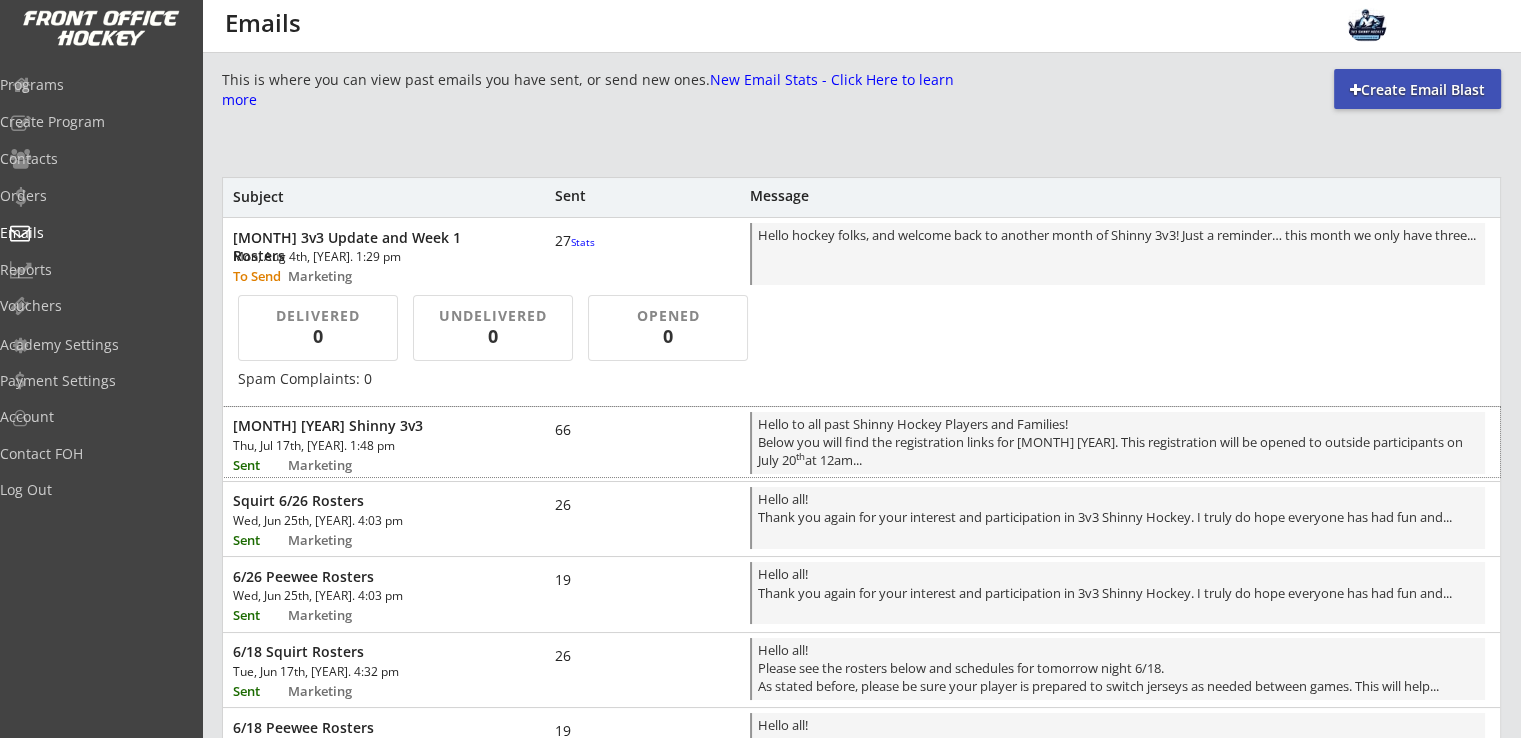 click on "[MONTH] [YEAR] Shinny 3v3 Thu, Jul 17th, [YEAR]. 1:48 pm Sent Marketing 66 Hello to all past Shinny Hockey Players and Families!
Below you will find the registration links for [MONTH] [YEAR]. This registration will be opened to outside participants on July 20 th  at 12am..." at bounding box center [861, 442] 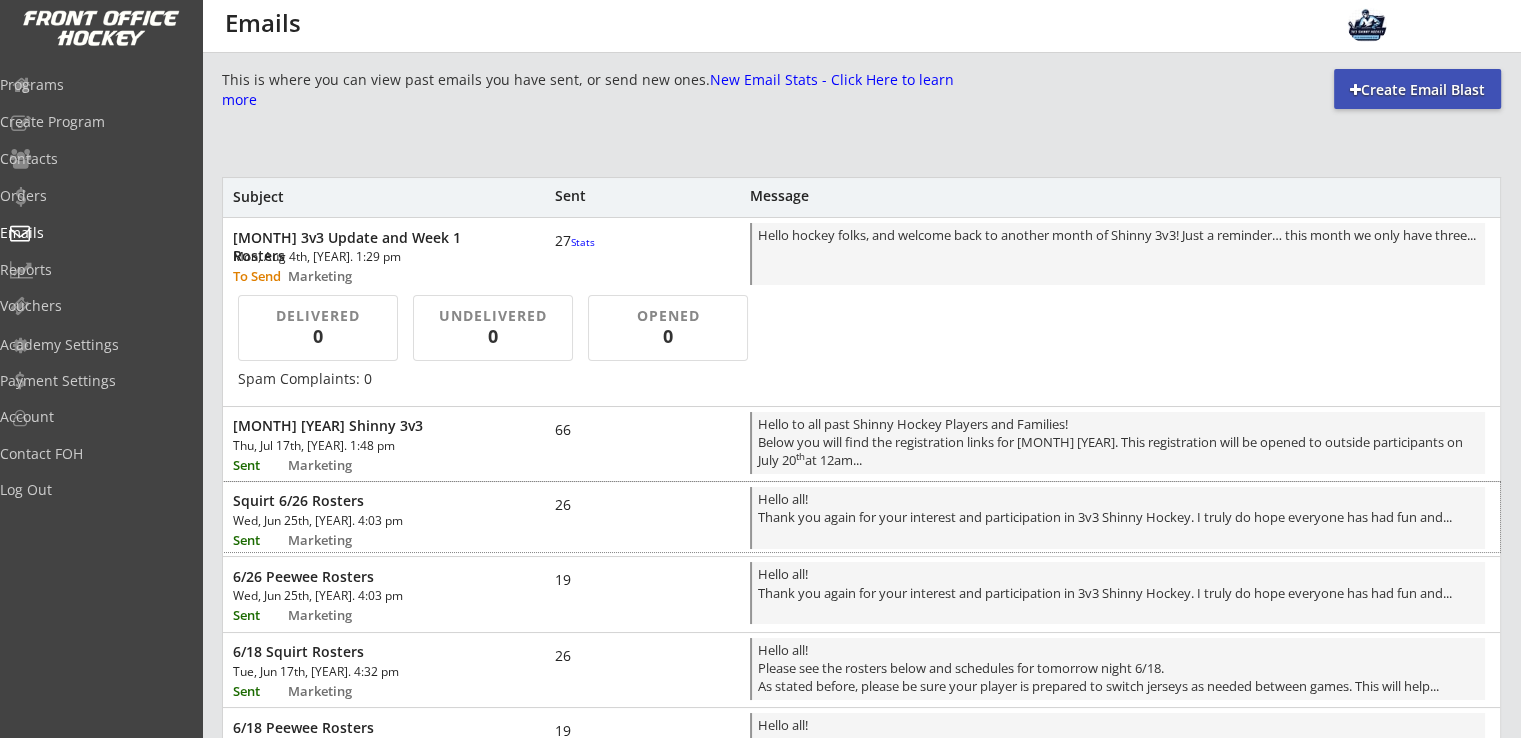 click on "Squirt 6/26 Rosters" at bounding box center (369, 501) 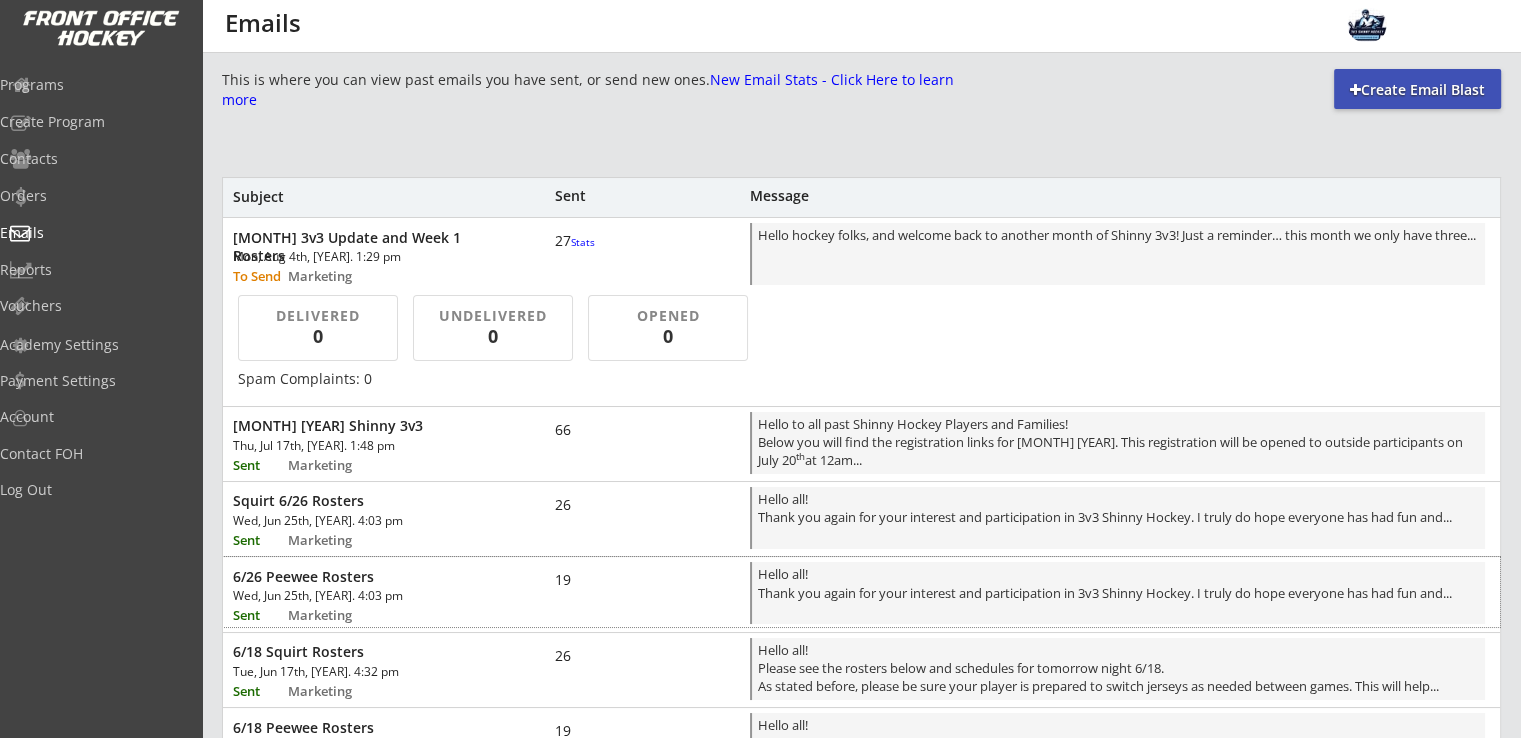 click on "6/18 Squirt Rosters Tue, Jun 17th, [YEAR]. 4:32 pm Sent Marketing 26 Hello all!
Please see the rosters below and schedules for tomorrow night 6/18. As stated before, please be sure your player is prepared to switch jerseys as needed between games. This will help..." at bounding box center [861, 669] 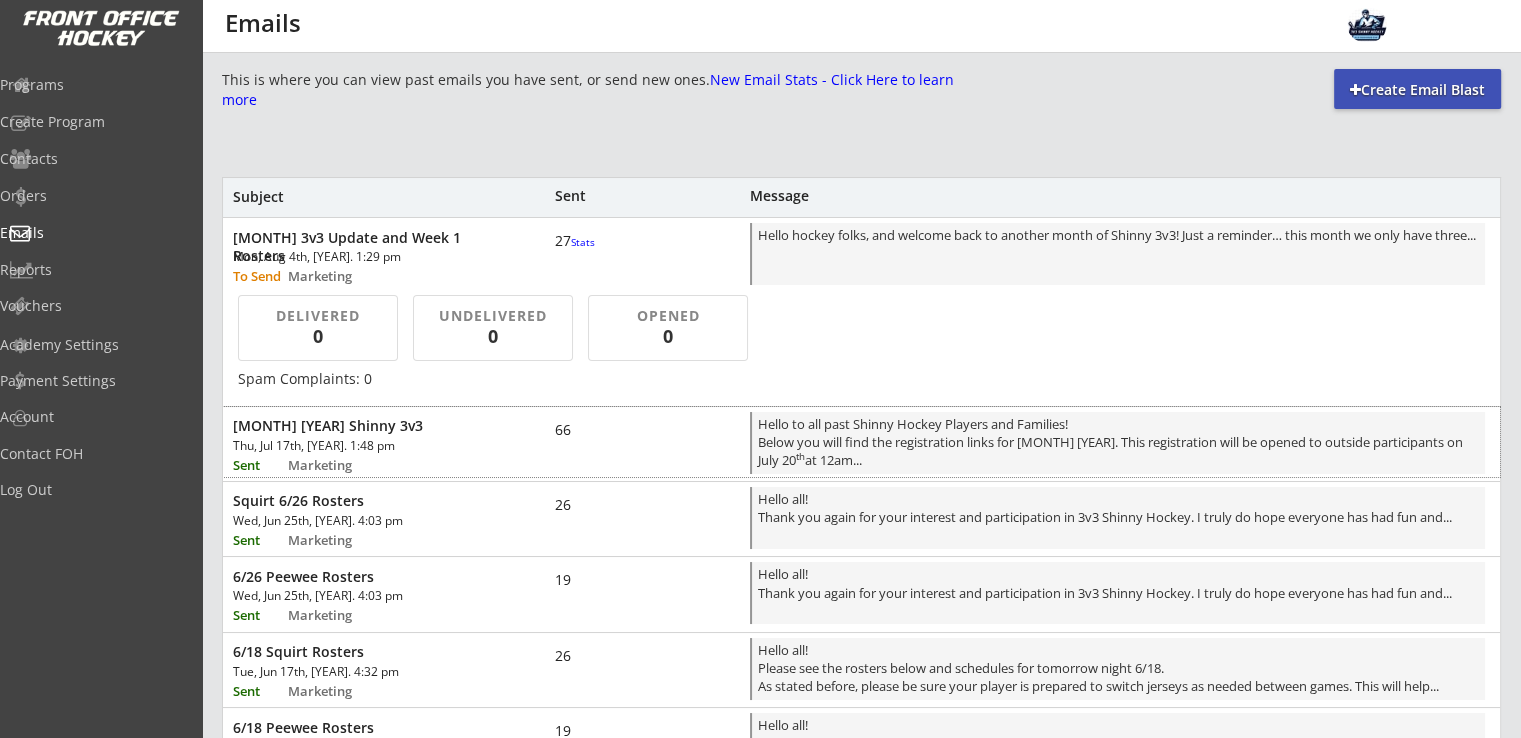 click on "Thu, Jul 17th, [YEAR]. 1:48 pm" at bounding box center [346, 446] 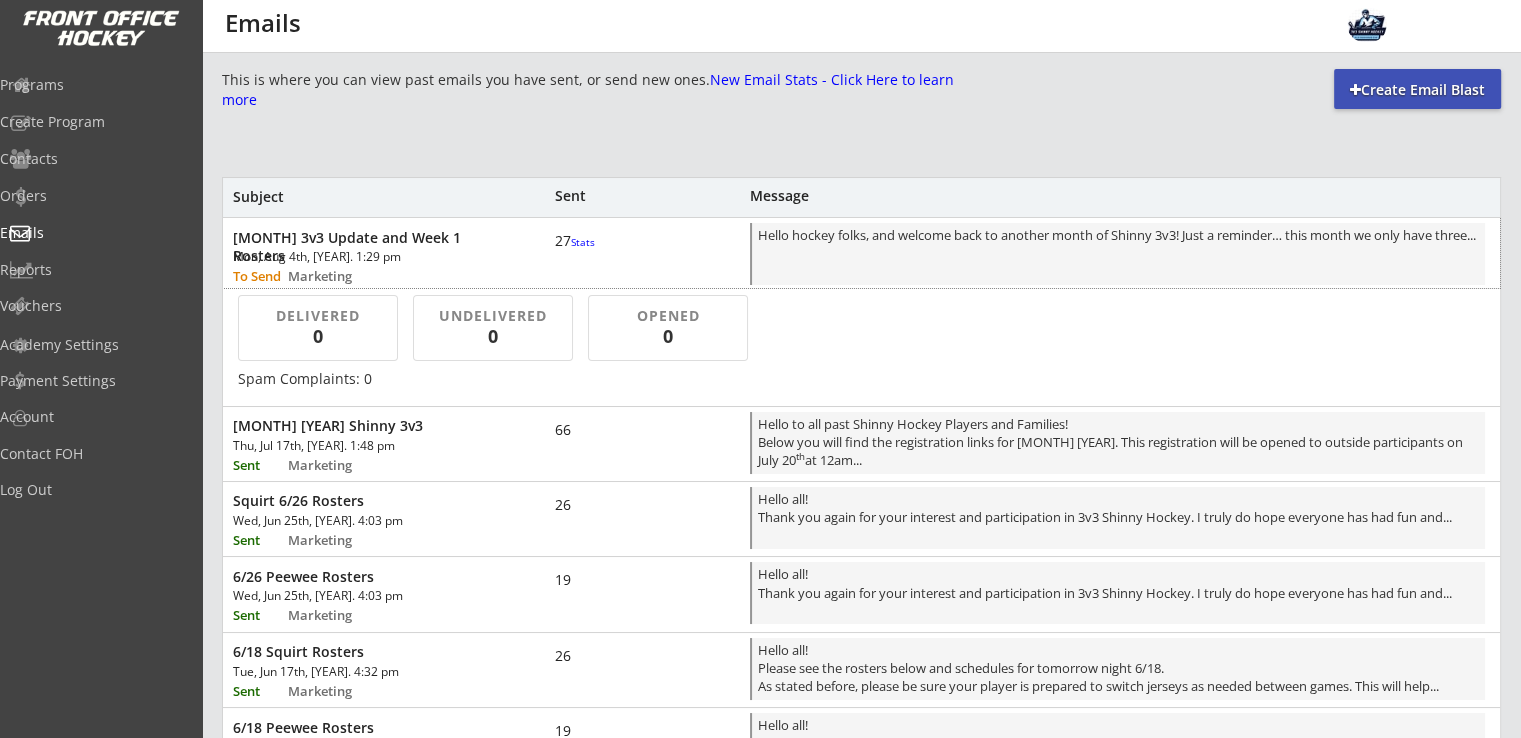 click on "Mon, Aug 4th, [YEAR]. 1:29 pm" at bounding box center (346, 257) 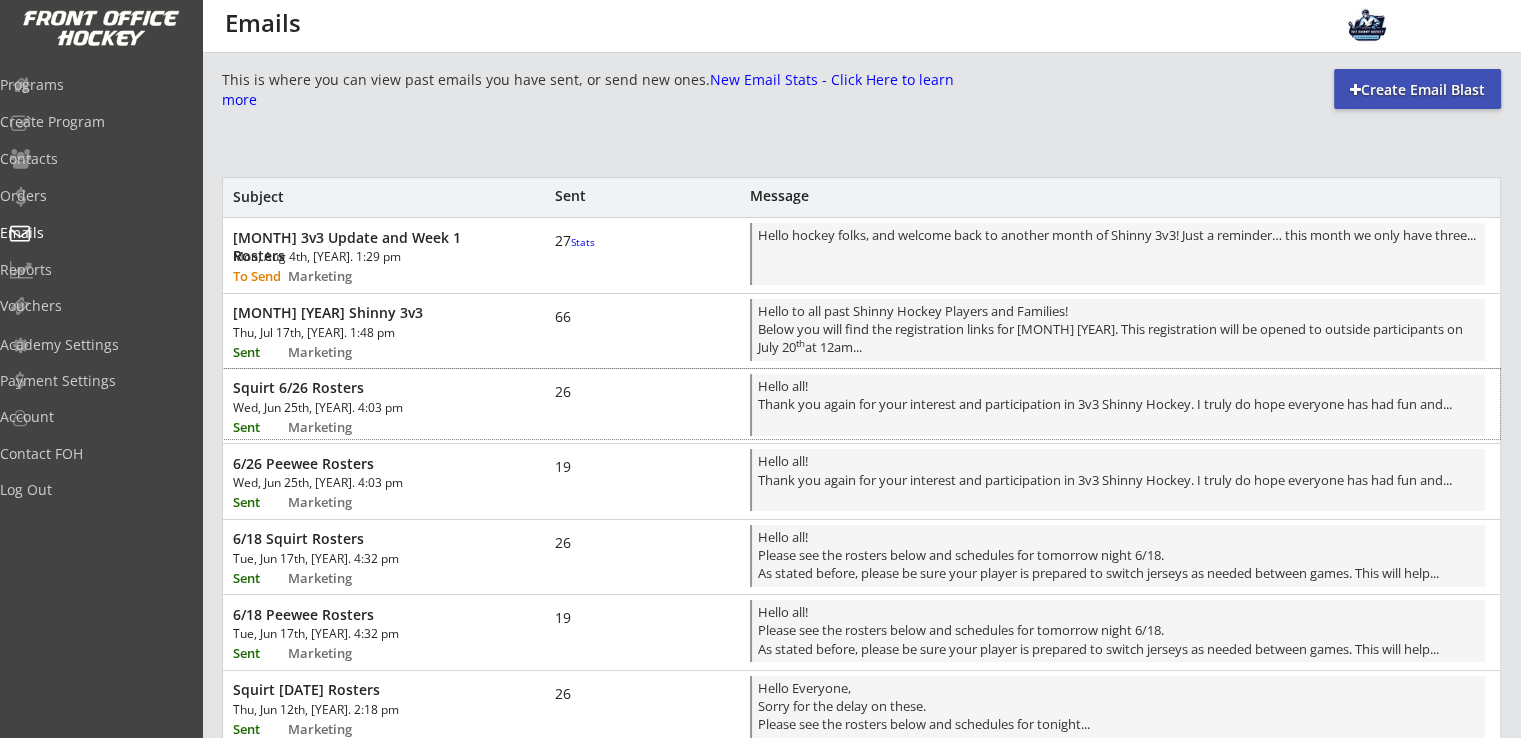 click on "Squirt 6/26 Rosters Wed, Jun 25th, [YEAR]. 4:03 pm Sent Marketing 26 Hello all!
Thank you again for your interest and participation in 3v3 Shinny Hockey. I truly do hope everyone has had fun and..." at bounding box center (861, 404) 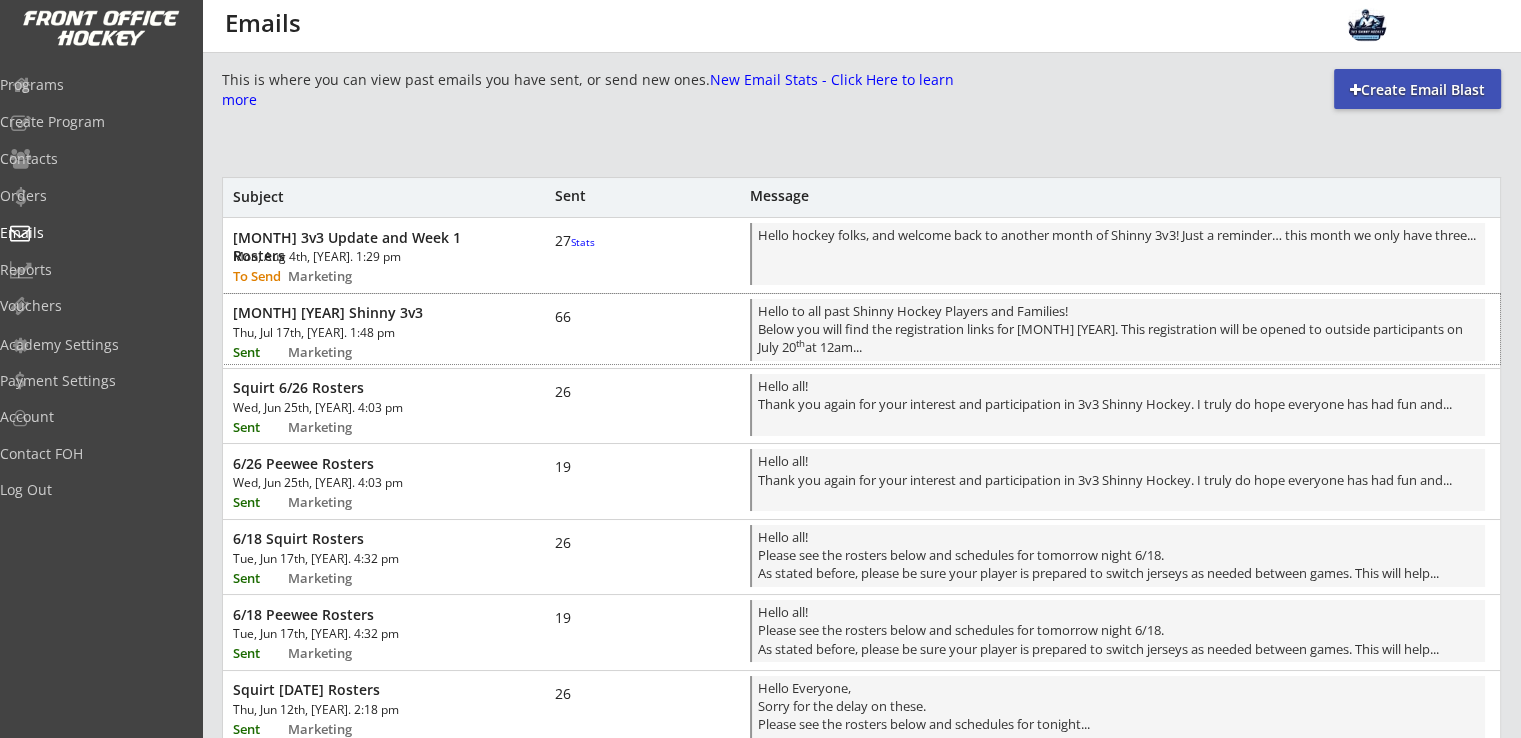 click on "Mon, Aug 4th, [YEAR]. 1:29 pm" at bounding box center [346, 257] 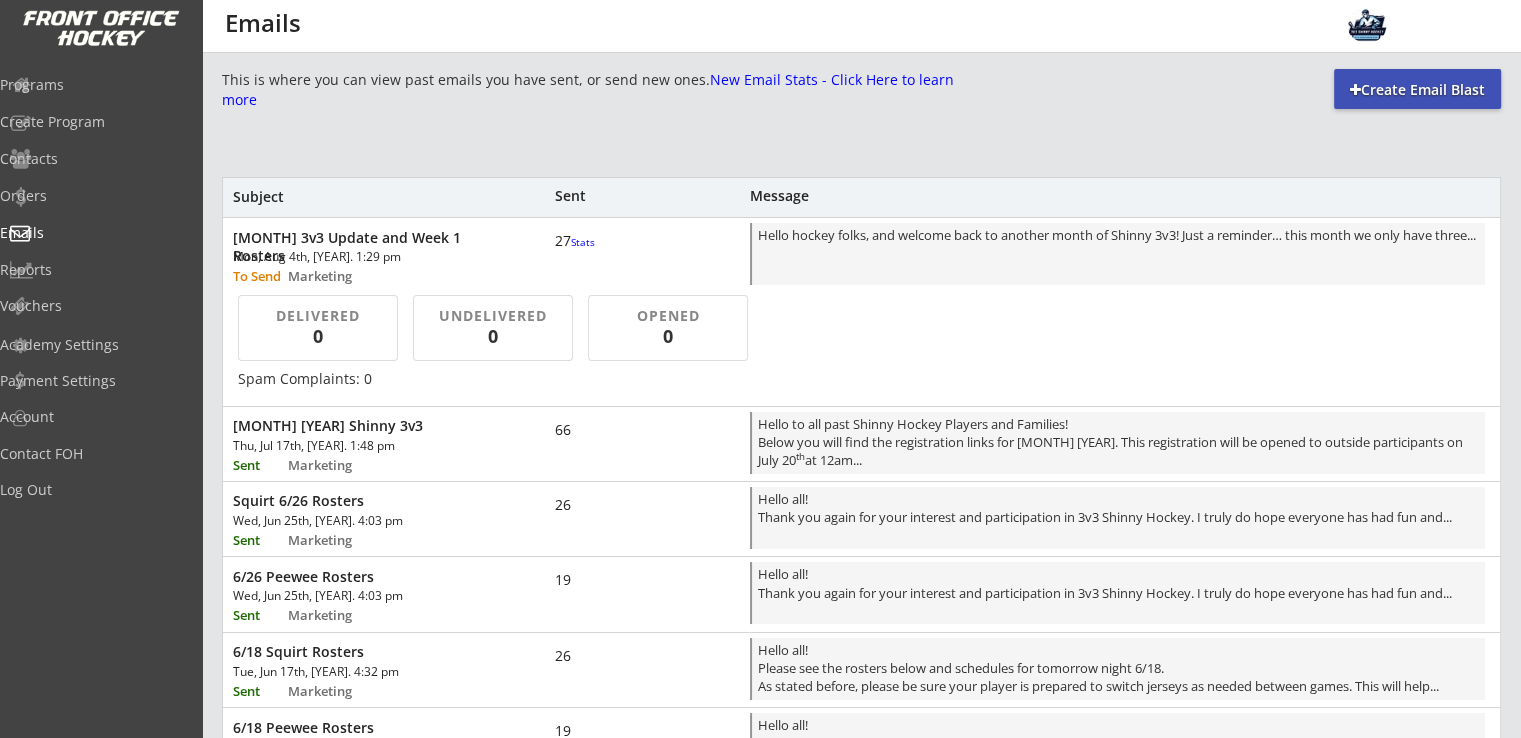 click on "[MONTH] 3v3 Update and Week 1 Rosters" at bounding box center [369, 247] 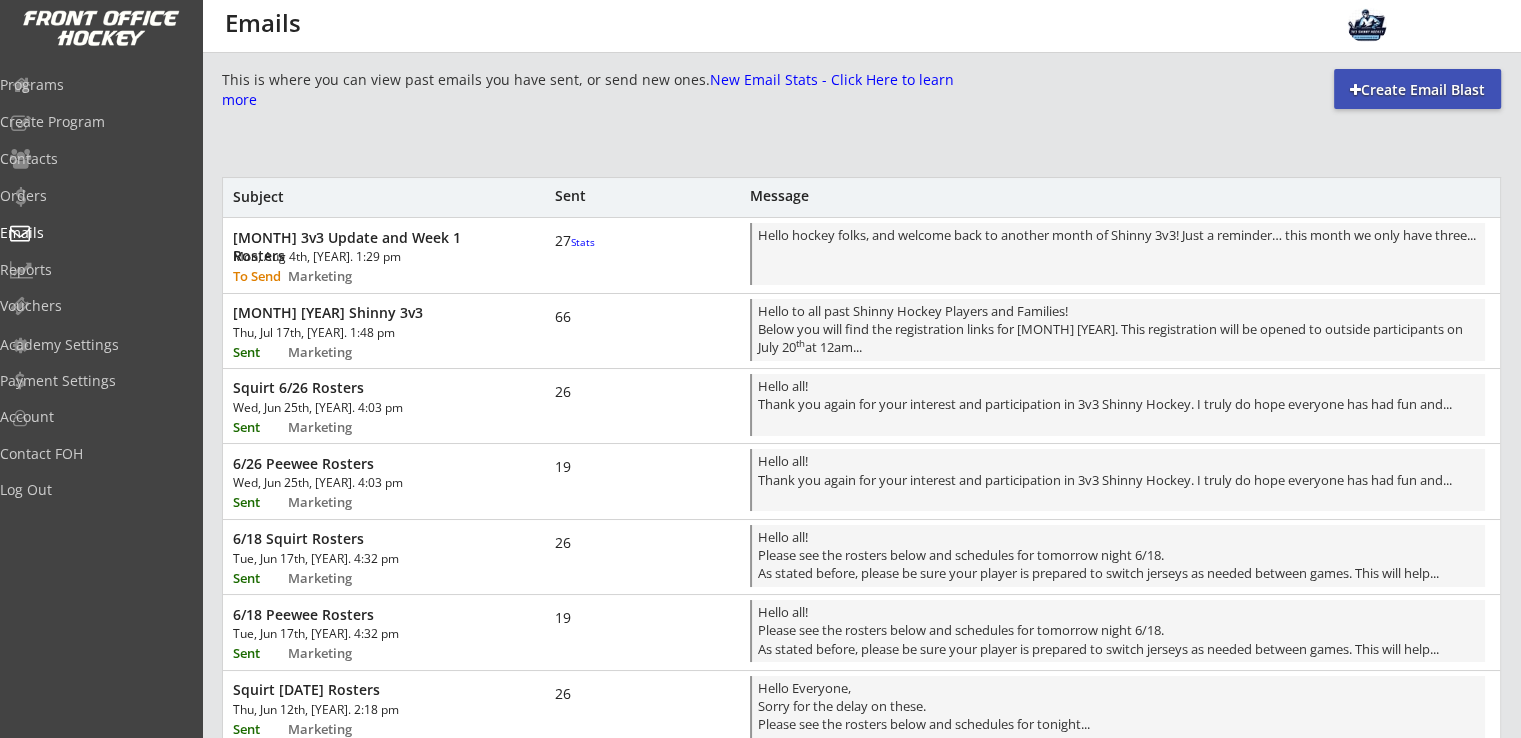 scroll, scrollTop: 2, scrollLeft: 0, axis: vertical 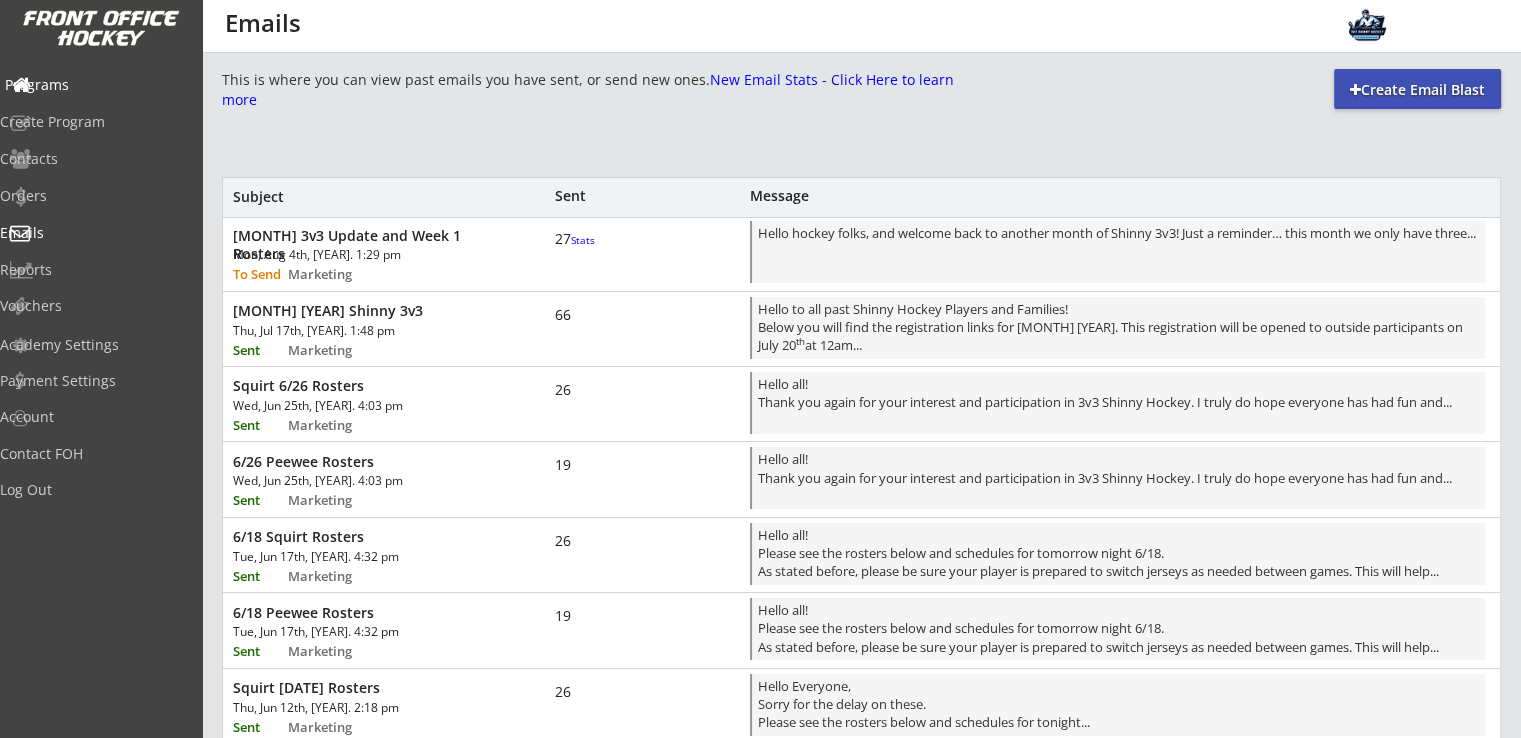 click on "Programs" at bounding box center (95, 85) 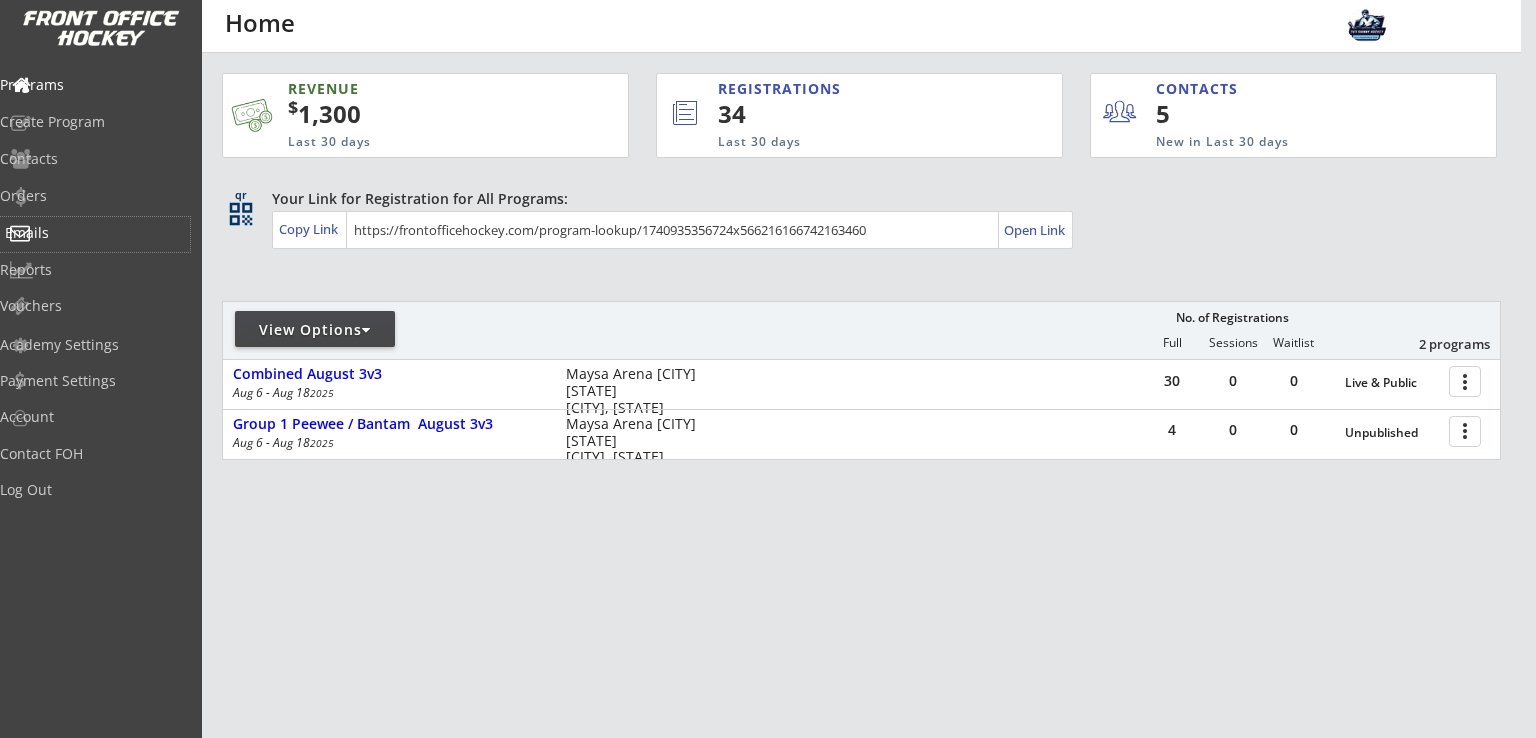 click on "Emails" at bounding box center [95, 233] 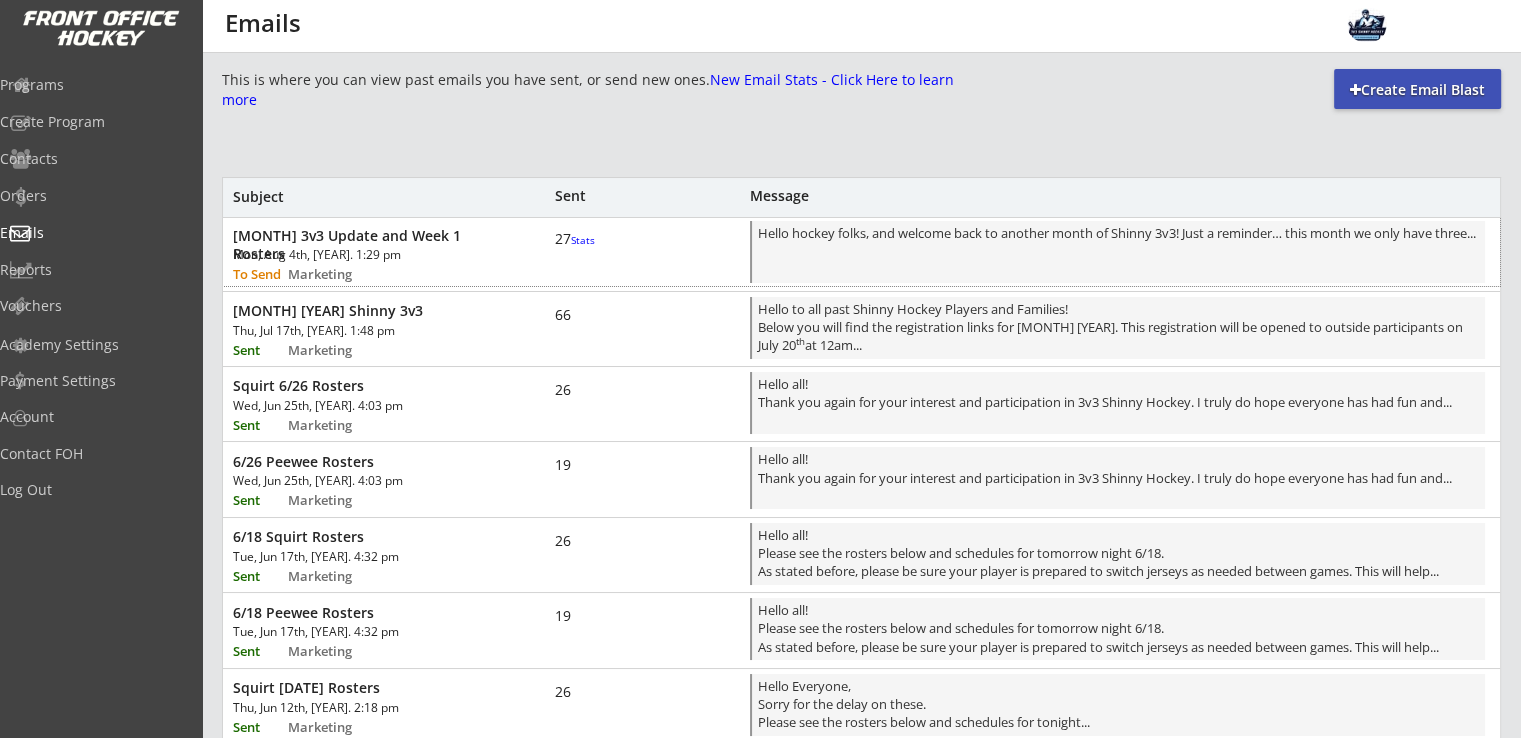 drag, startPoint x: 339, startPoint y: 259, endPoint x: 289, endPoint y: 261, distance: 50.039986 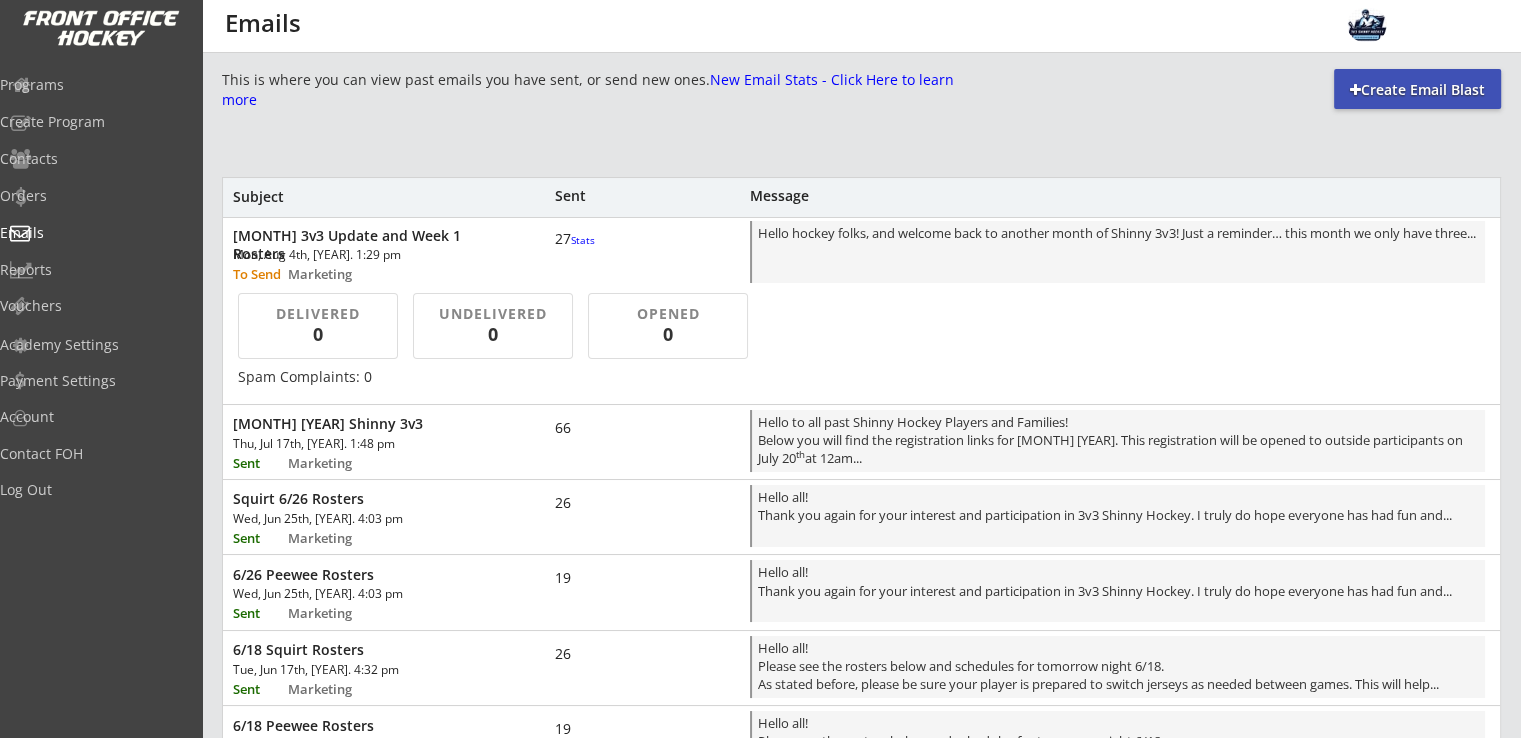 click on "Mon, Aug 4th, [YEAR]. 1:29 pm" at bounding box center (346, 255) 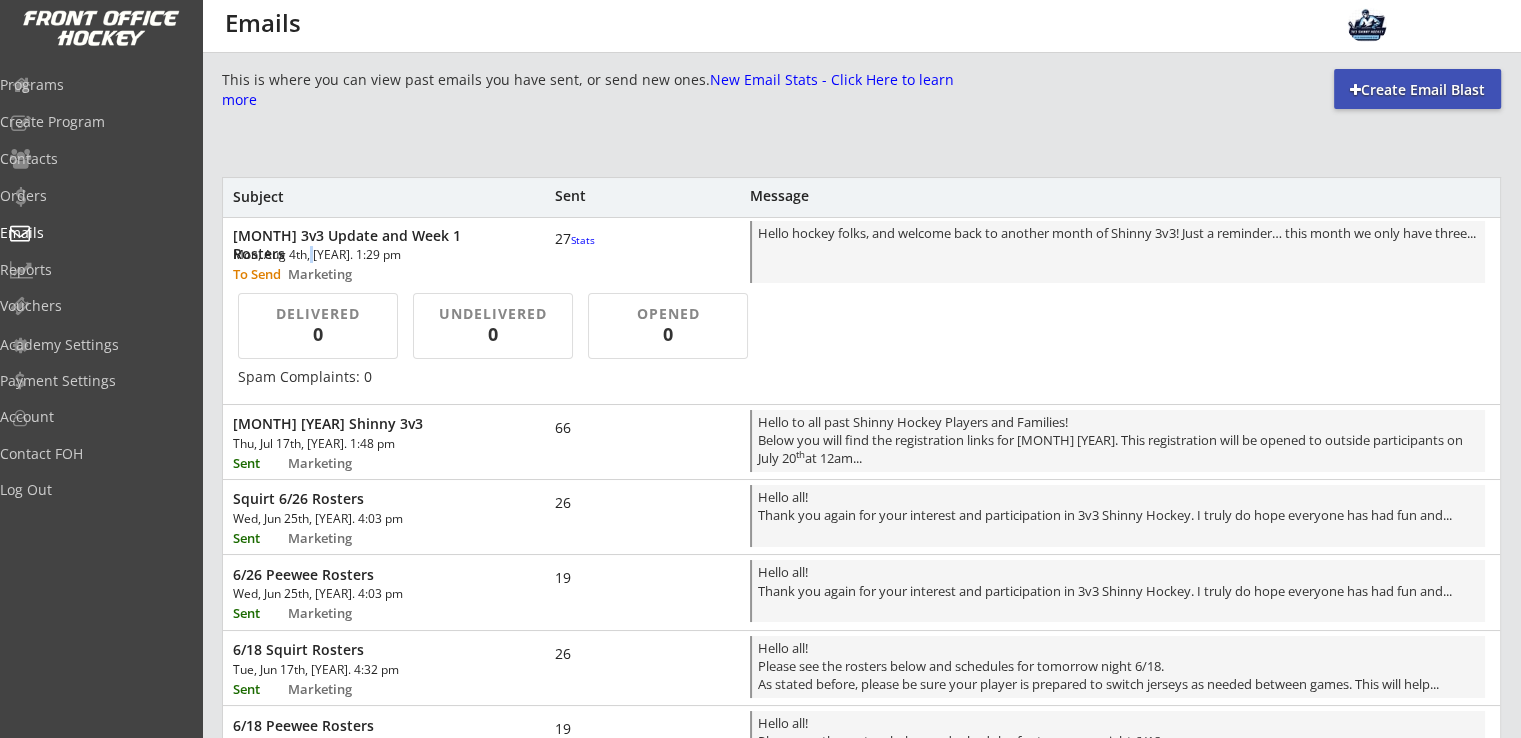 click on "Mon, Aug 4th, [YEAR]. 1:29 pm" at bounding box center (346, 255) 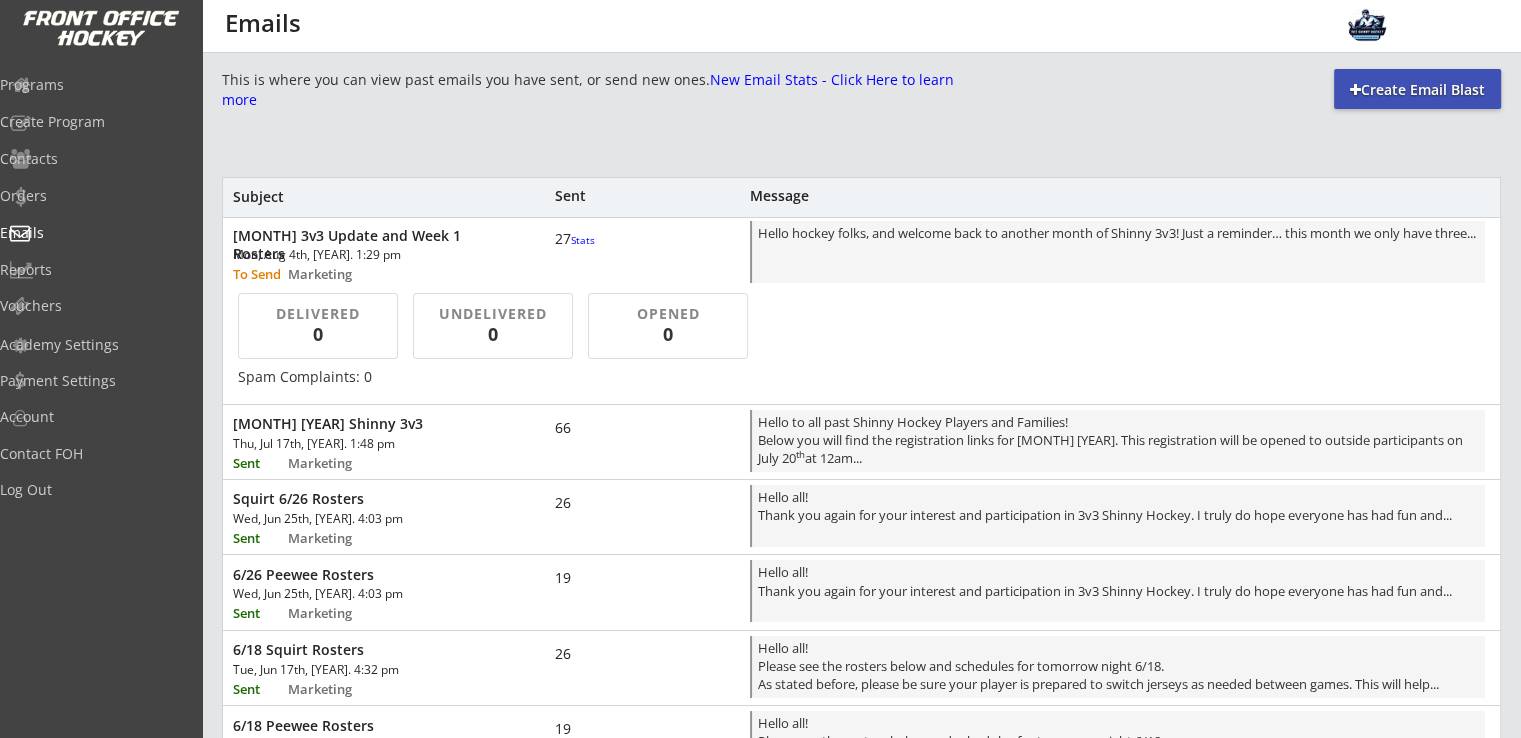 click on "0" at bounding box center [317, 334] 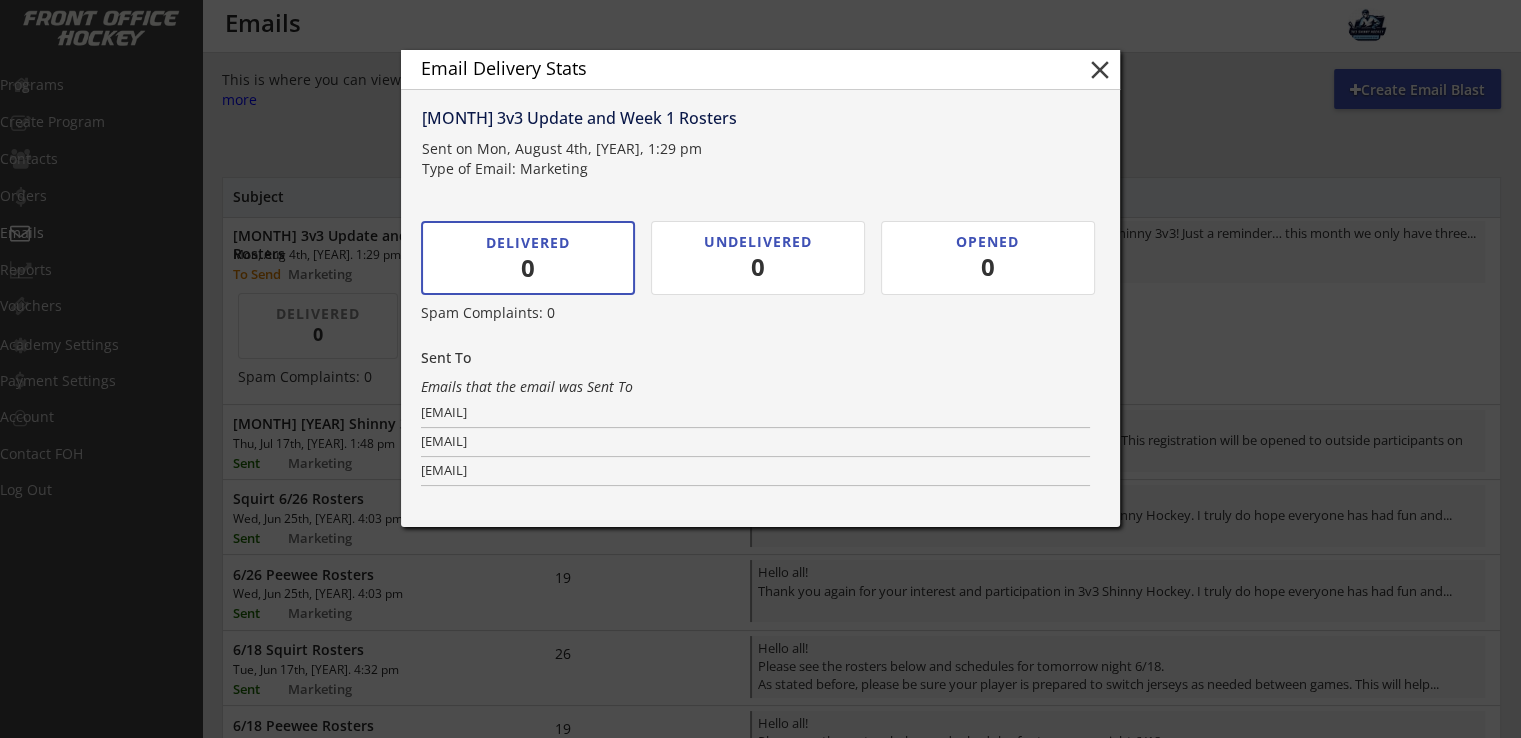 scroll, scrollTop: 697, scrollLeft: 0, axis: vertical 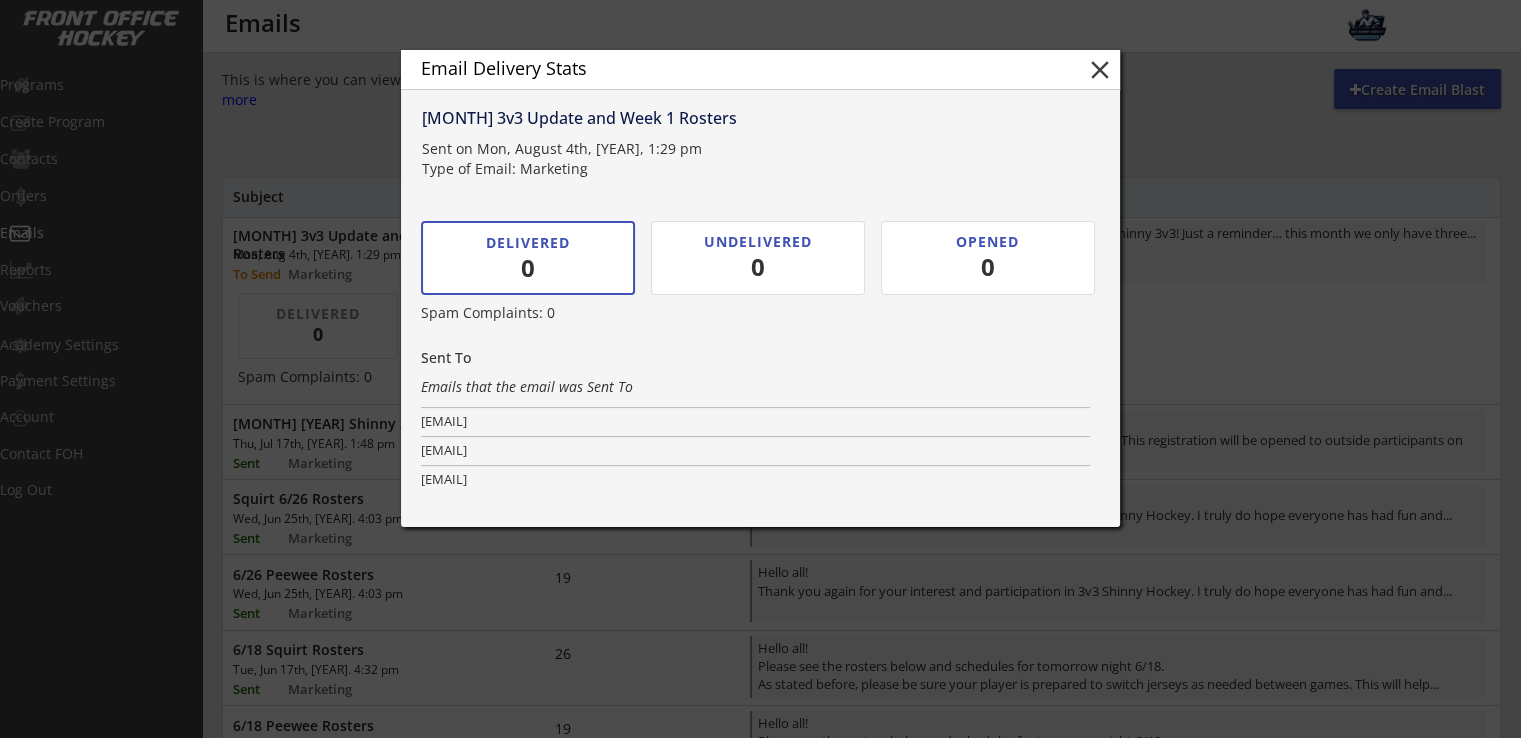 click on "UNDELIVERED 0" at bounding box center [758, 258] 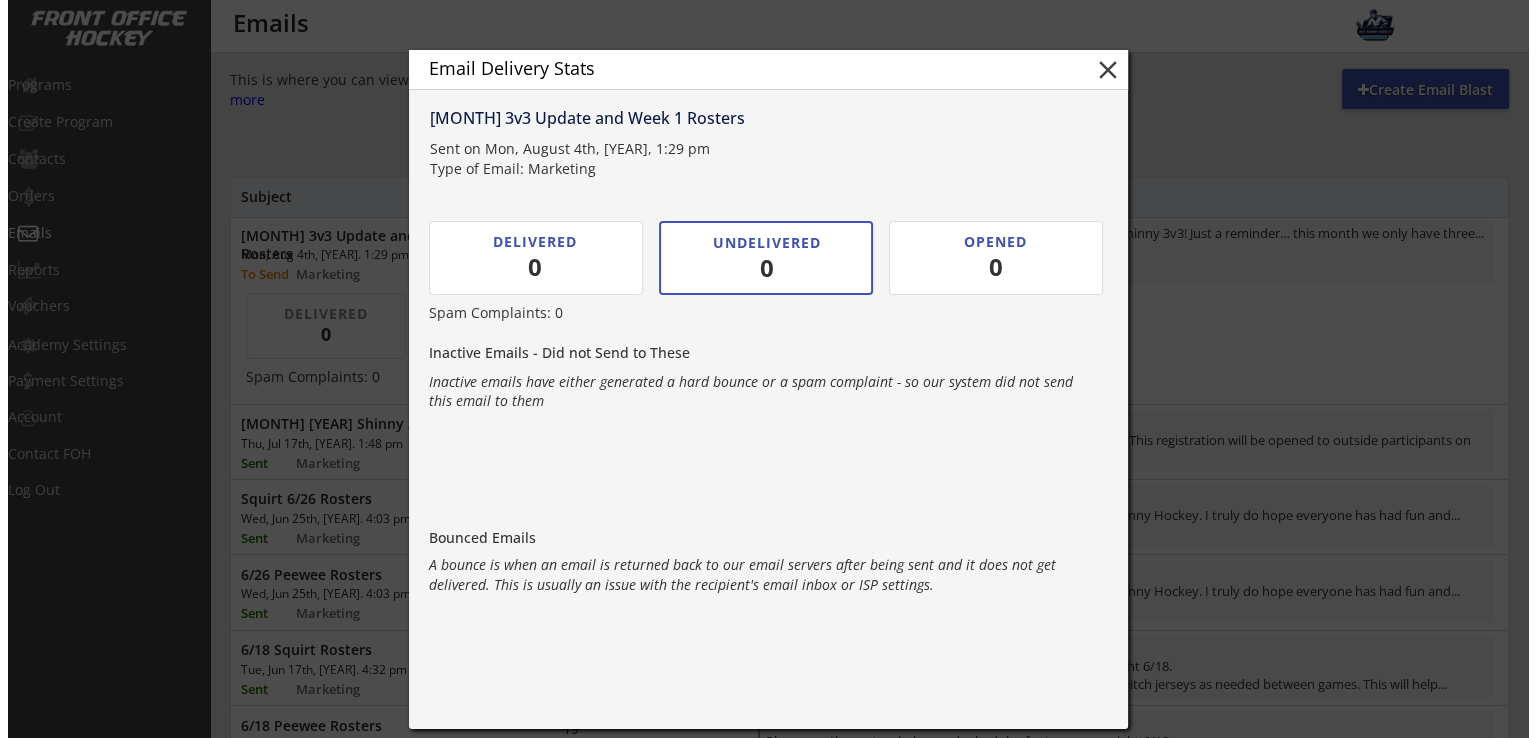 scroll, scrollTop: 0, scrollLeft: 0, axis: both 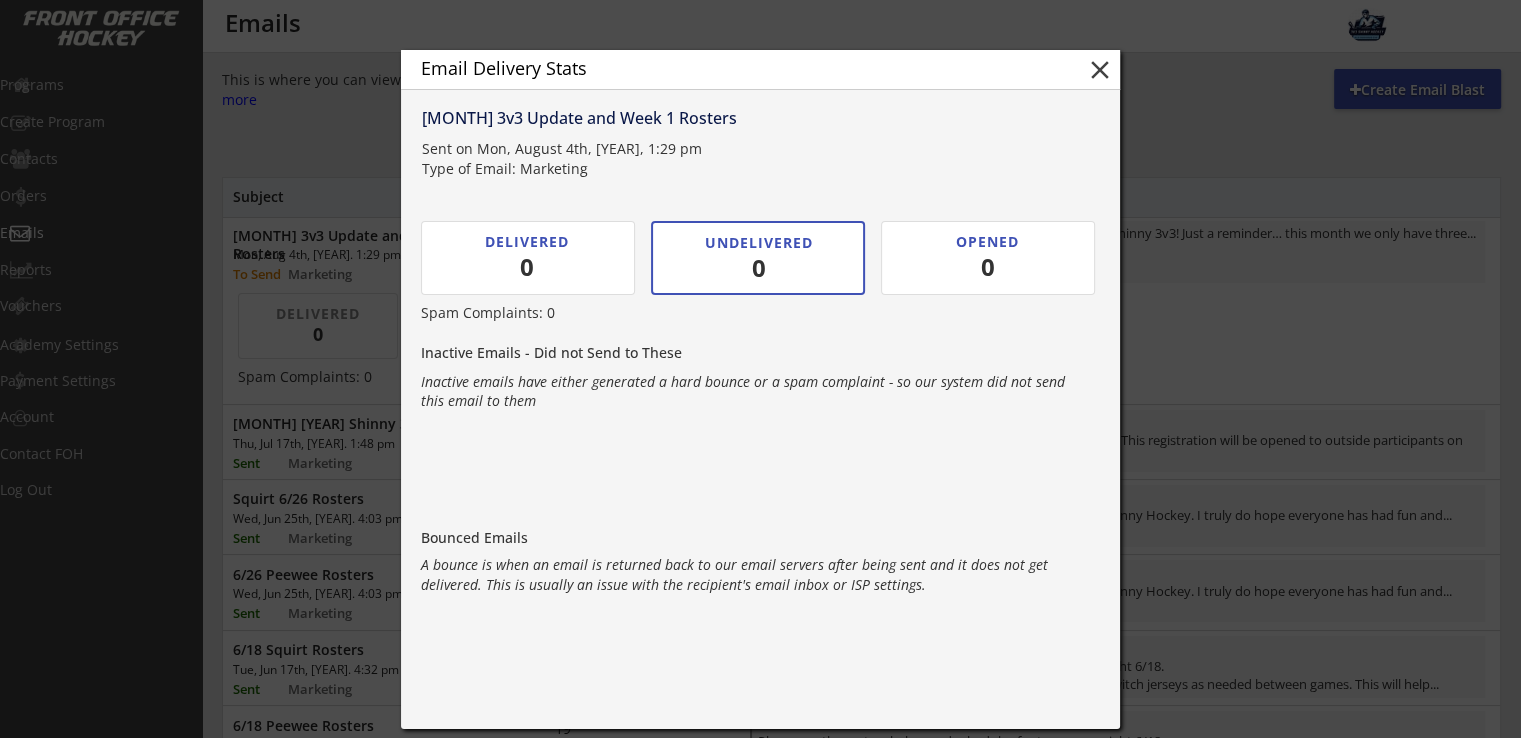 click on "0" at bounding box center [988, 267] 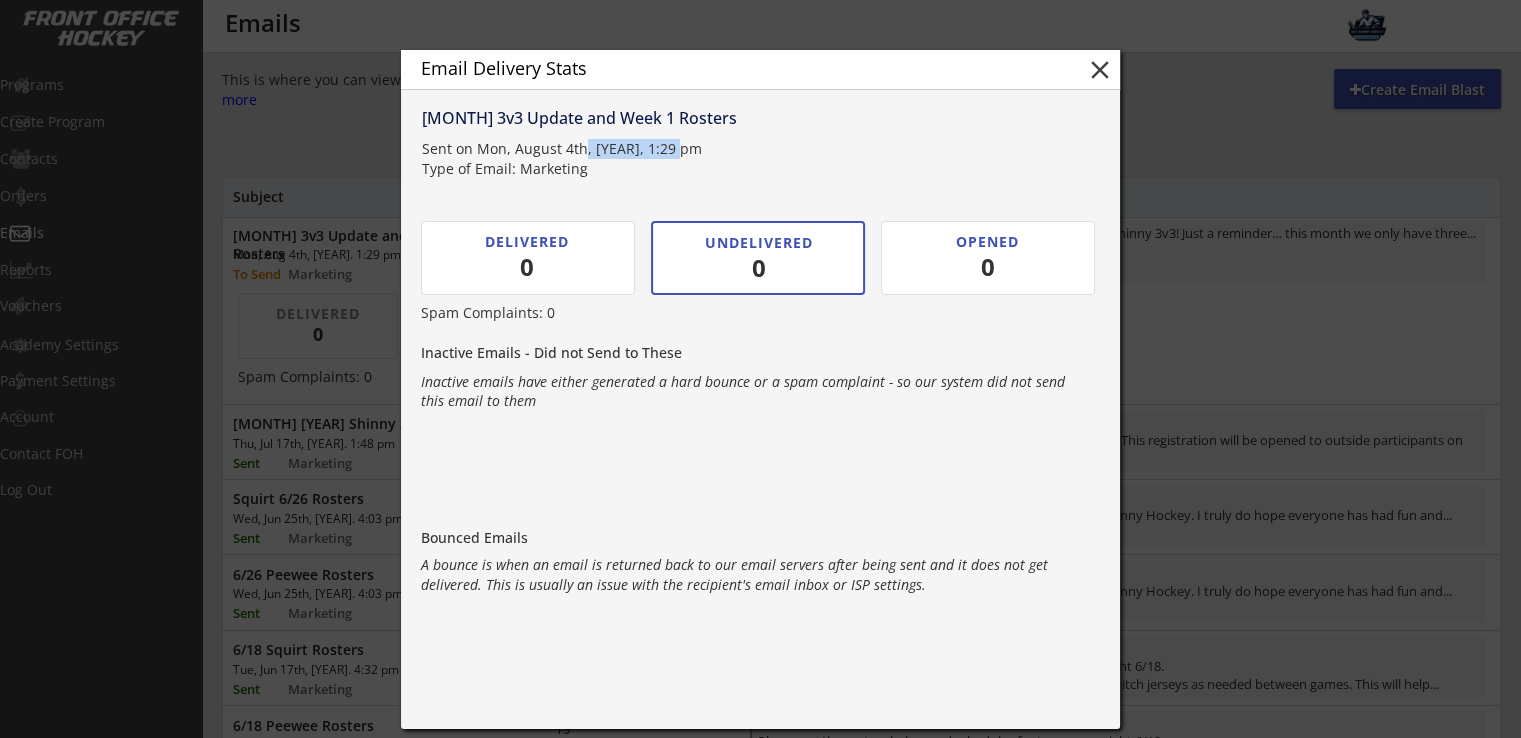 drag, startPoint x: 688, startPoint y: 156, endPoint x: 582, endPoint y: 147, distance: 106.381386 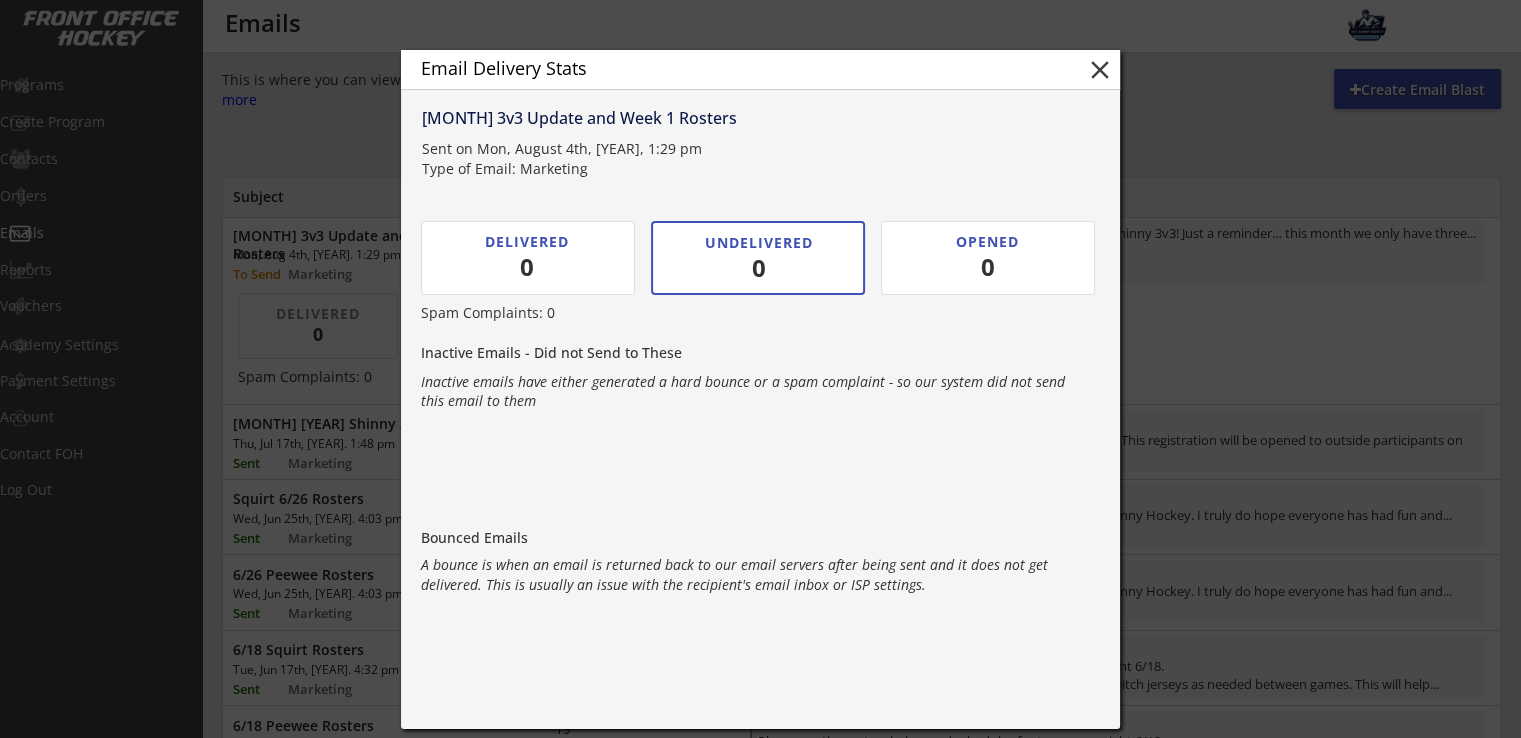 click on "Sent on Mon, August 4th, [YEAR], 1:29 pm
Type of Email: Marketing" at bounding box center (758, 158) 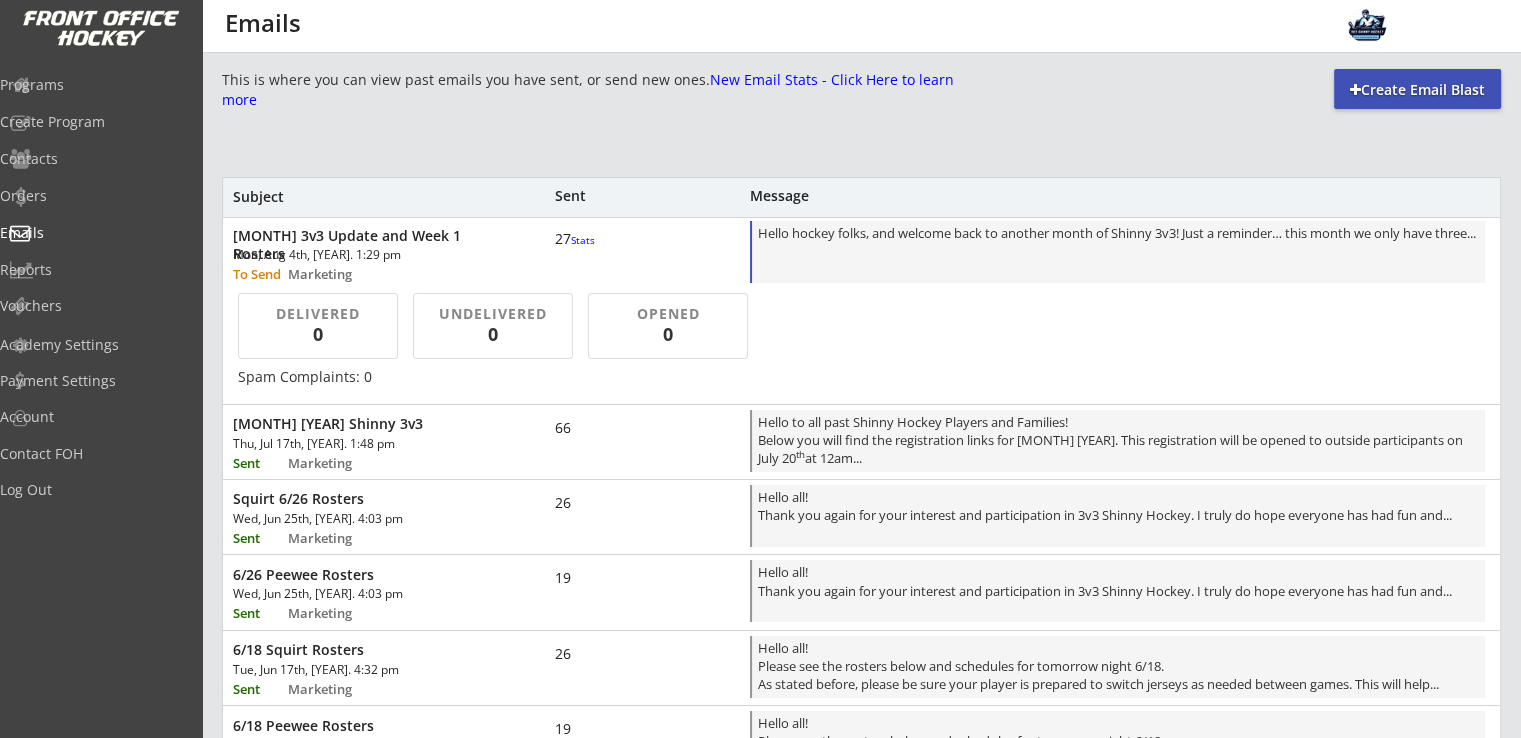 click on "Hello hockey folks, and welcome back to another month of Shinny 3v3! Just a reminder… this month we only have three..." at bounding box center [1118, 253] 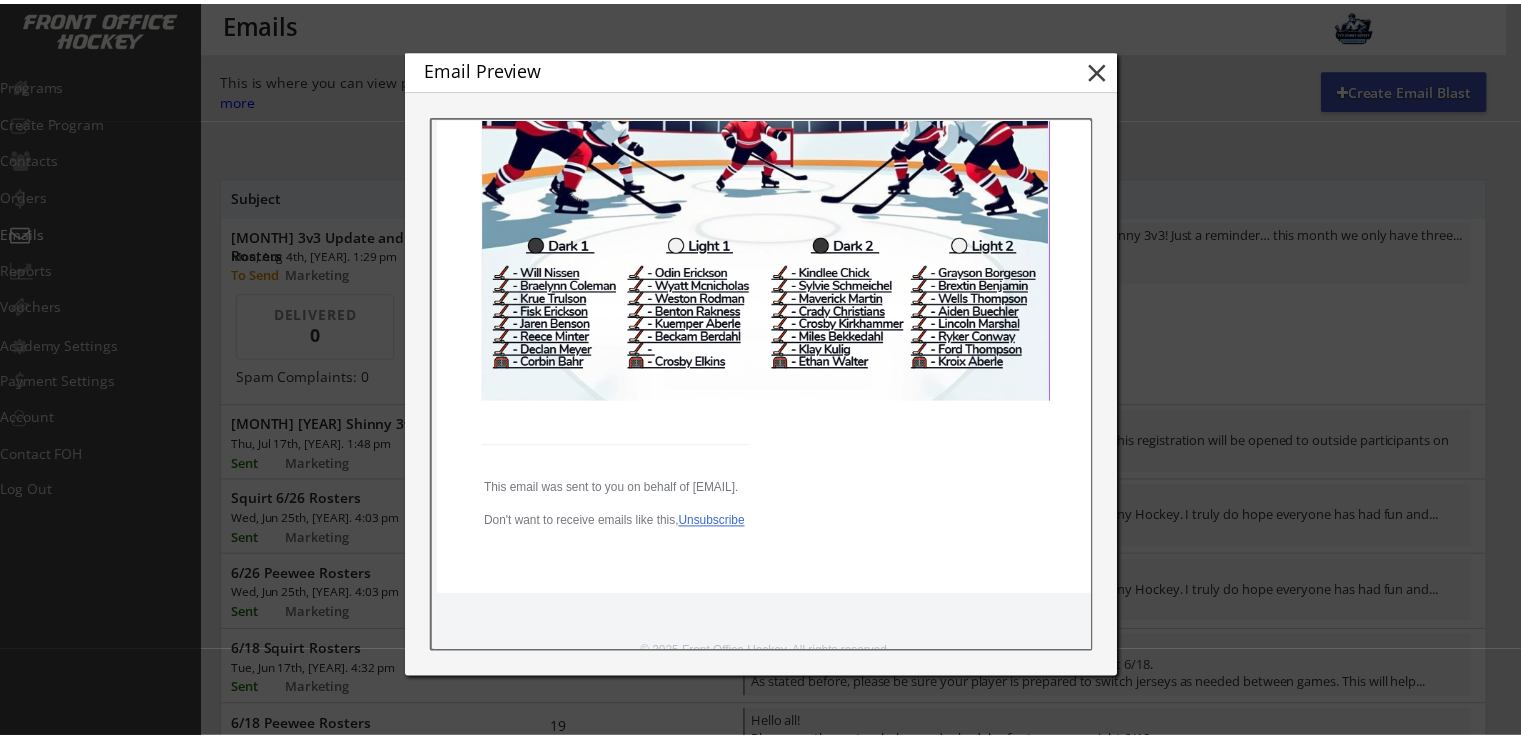 scroll, scrollTop: 1441, scrollLeft: 0, axis: vertical 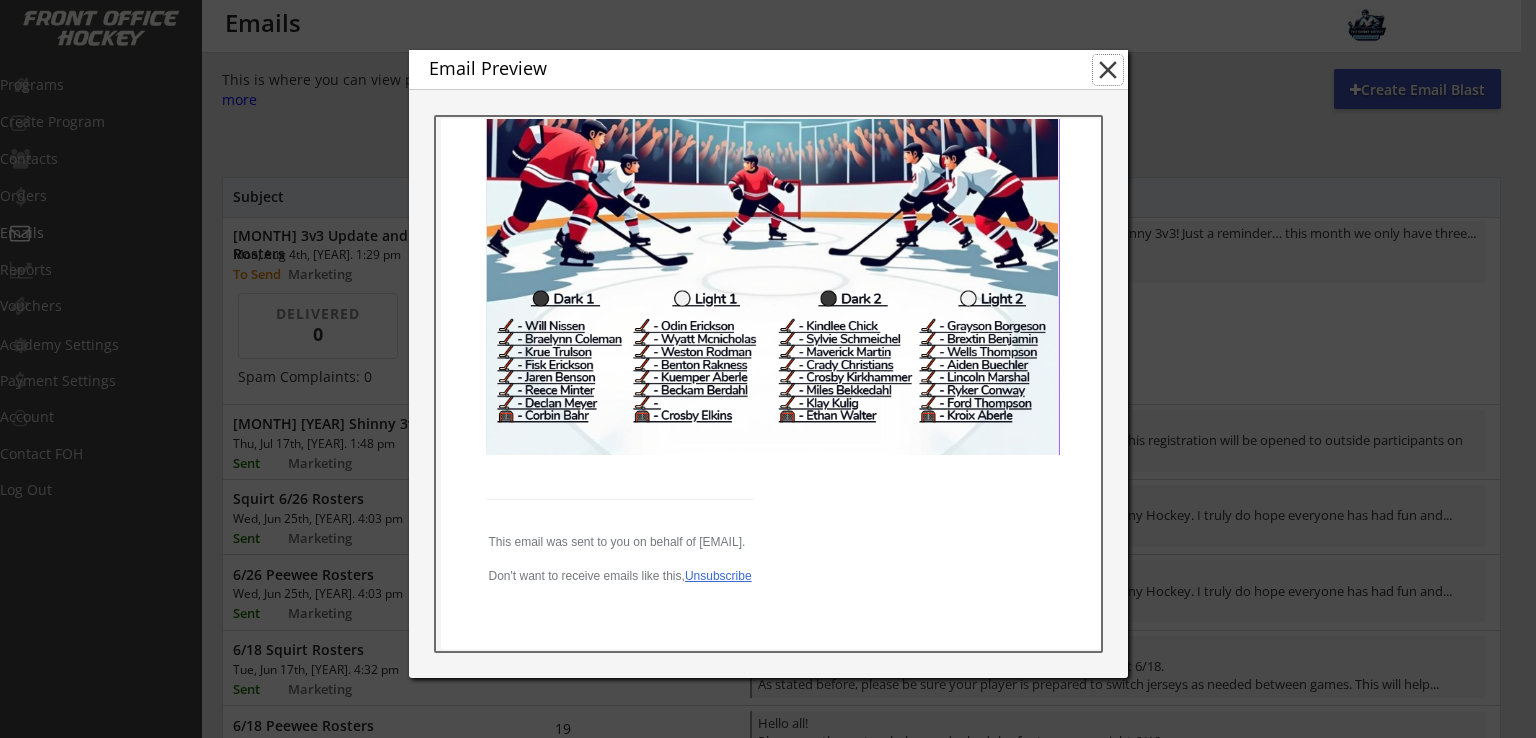 click on "close" at bounding box center [1108, 70] 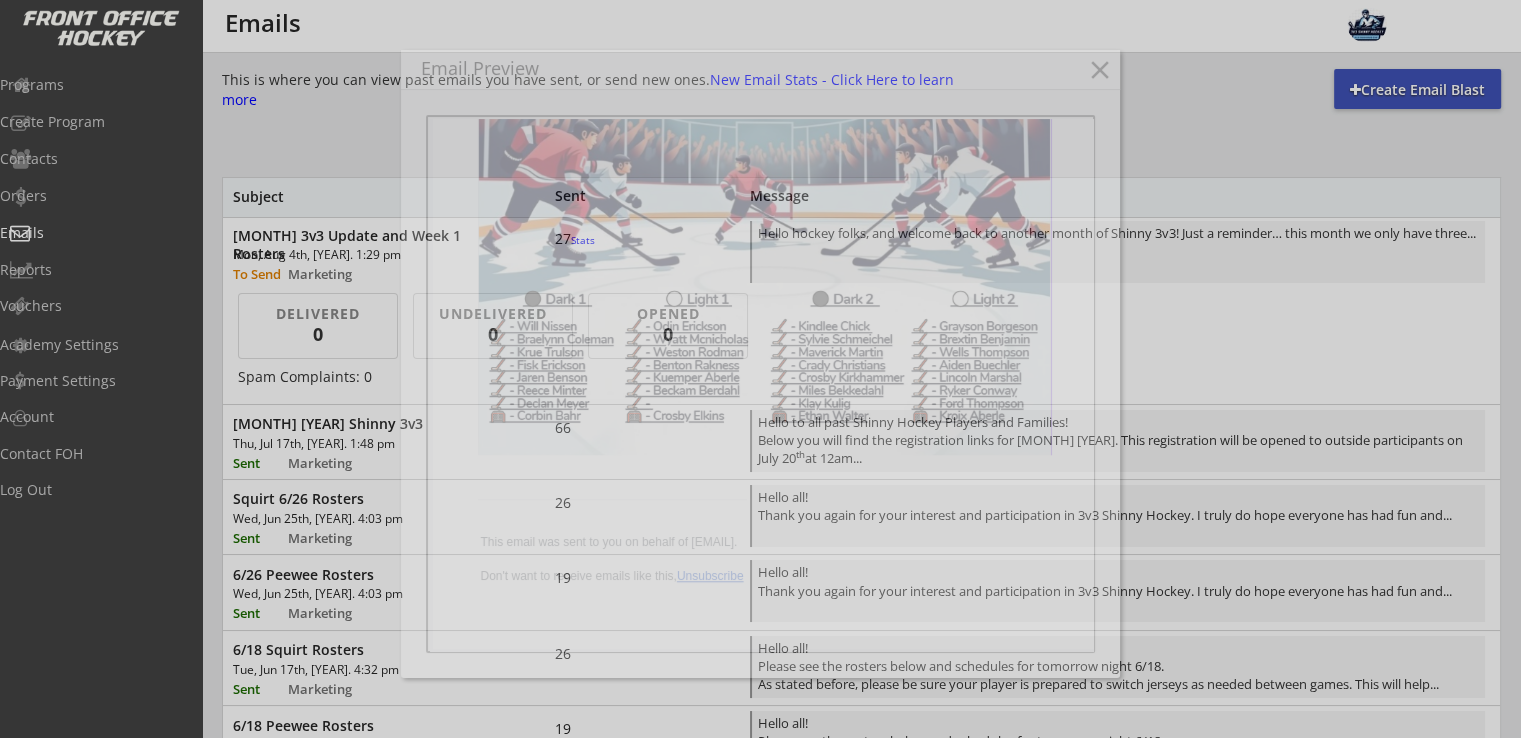 scroll, scrollTop: 0, scrollLeft: 0, axis: both 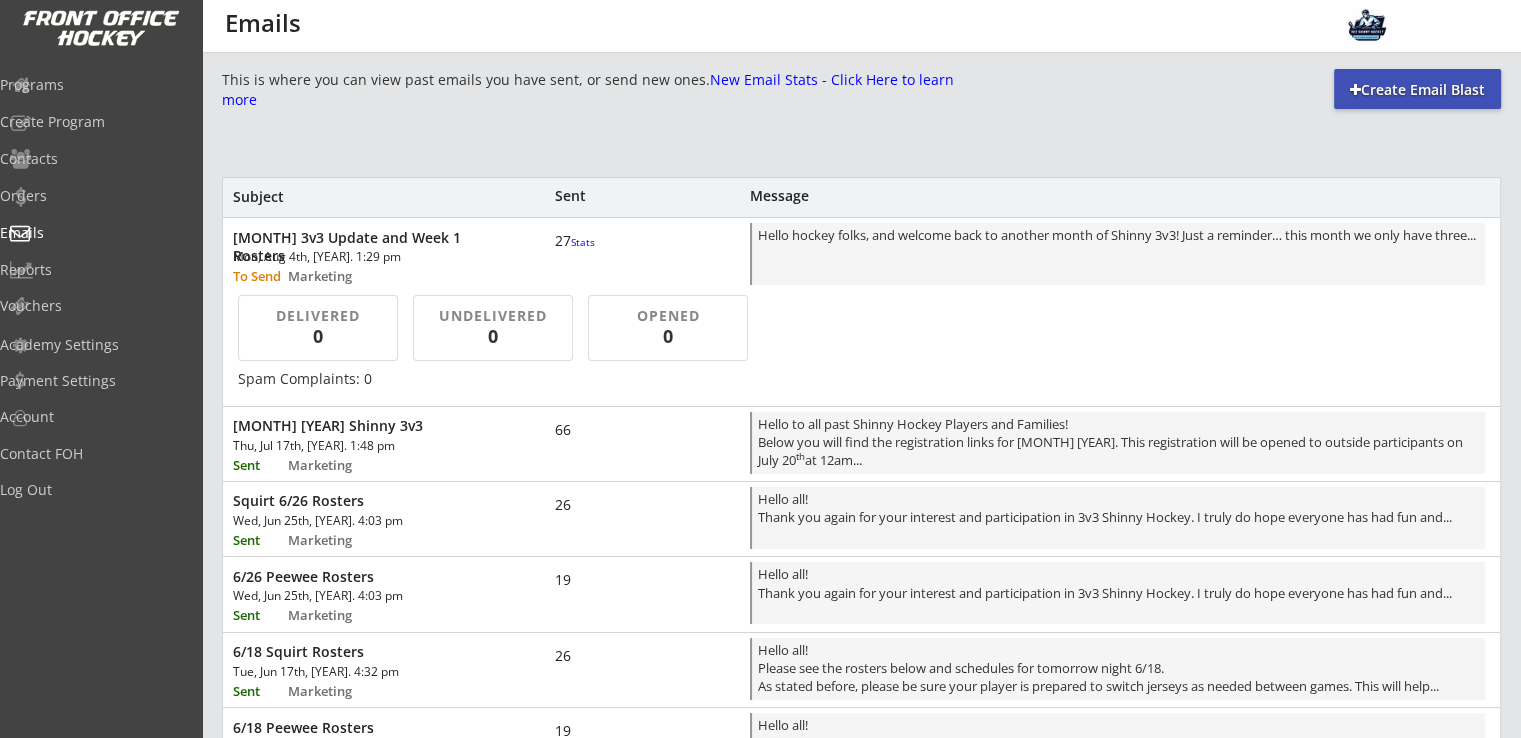click on "This is where you can view past emails you have sent, or send new ones.
New Email Stats - Click Here to learn more   Create Email Blast Subject Sent Message [MONTH] 3v3 Update and Week 1 Rosters Mon, Aug 4th, [YEAR]. 1:29 pm To Send Marketing 27
Stats Hello hockey folks, and welcome back to another month of Shinny 3v3! Just a reminder… this month we only have three...  DELIVERED 0 UNDELIVERED 0 OPENED 0 Spam Complaints: 0 [MONTH] [YEAR] Shinny 3v3 Thu, Jul 17th, [YEAR]. 1:48 pm Sent Marketing 66 Hello to all past Shinny Hockey Players and Families!
Below you will find the registration links for [MONTH] [YEAR]. This registration will be opened to outside participants on July 20 th  at 12am...  Squirt 6/26 Rosters Wed, Jun 25th, [YEAR]. 4:03 pm Sent Marketing 26 Hello all!
Thank you again for your interest and participation in 3v3 Shinny Hockey. I truly do hope everyone has had fun and...  6/26 Peewee Rosters Wed, Jun 25th, [YEAR]. 4:03 pm Sent Marketing 19 Hello all!
6/18 Squirt Rosters Tue, Jun 17th, [YEAR]. 4:32 pm 26" at bounding box center [861, 718] 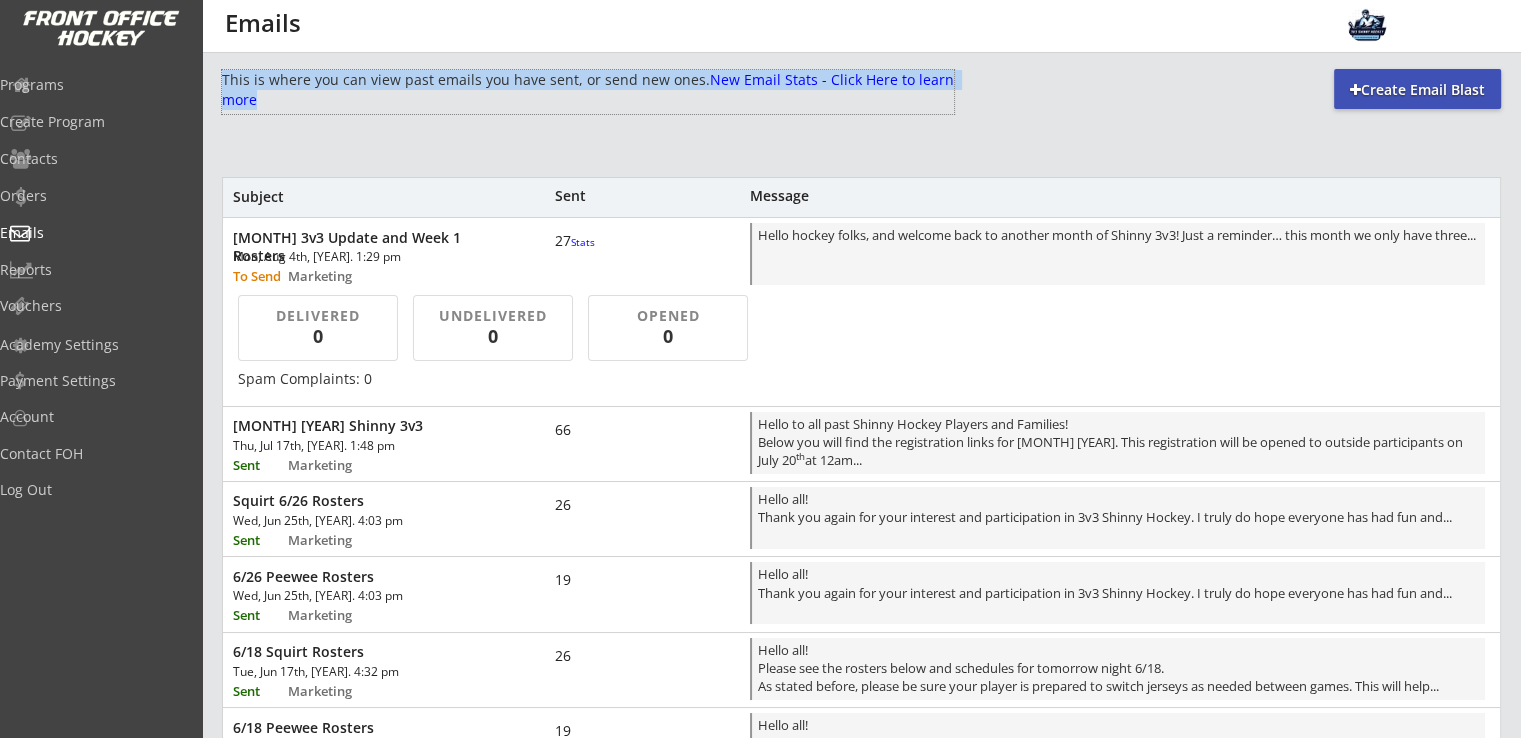 drag, startPoint x: 544, startPoint y: 106, endPoint x: 216, endPoint y: 83, distance: 328.80542 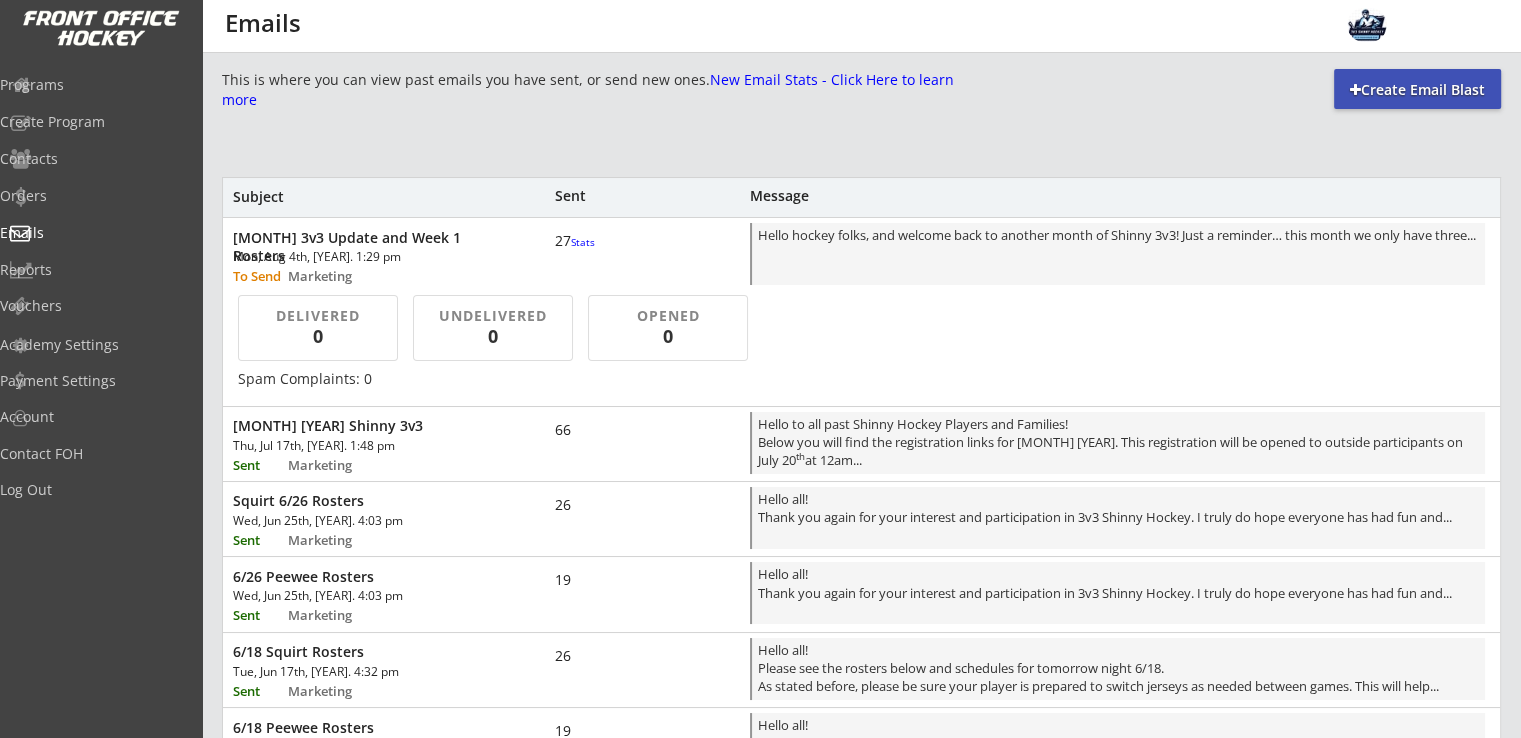 click on "Subject Sent Message" at bounding box center (861, 197) 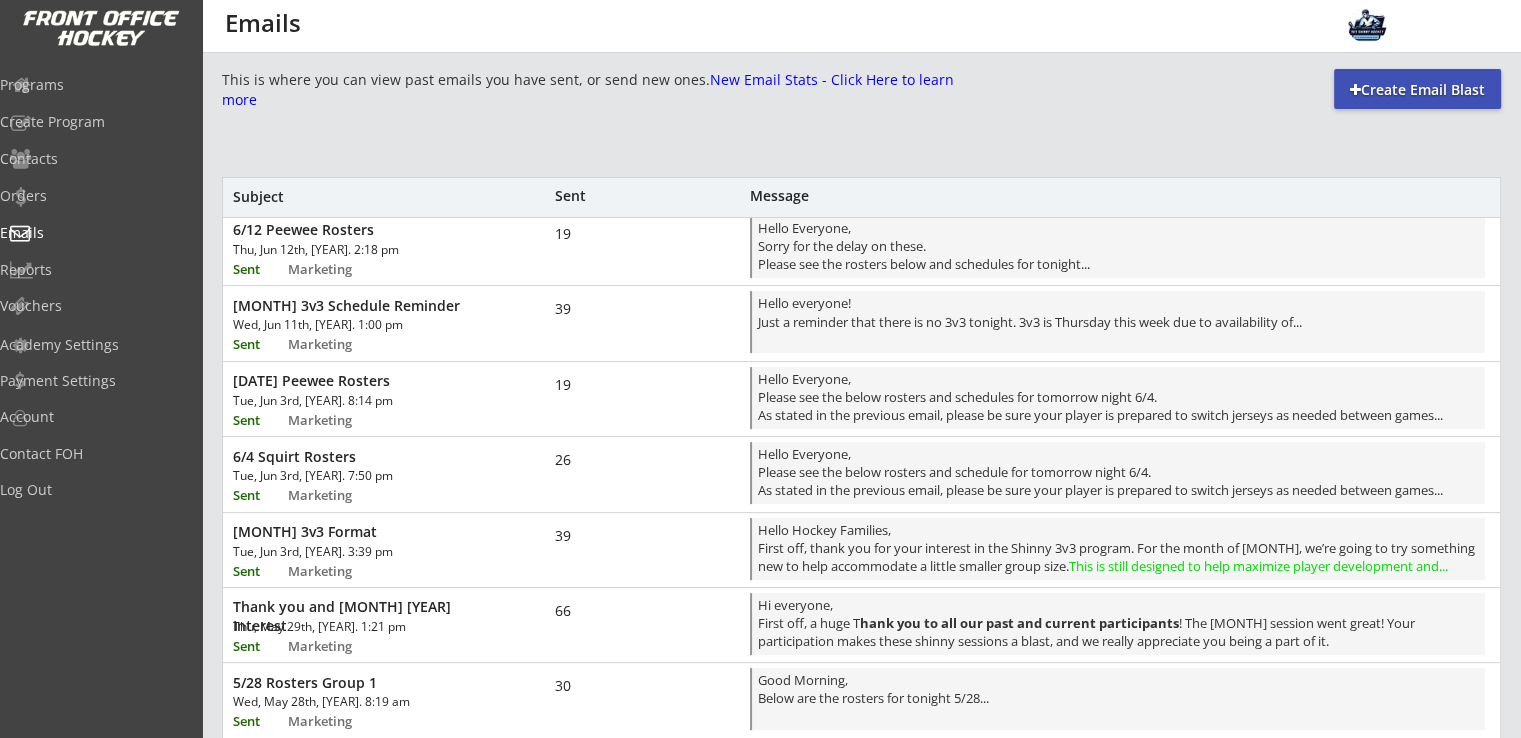 scroll, scrollTop: 666, scrollLeft: 0, axis: vertical 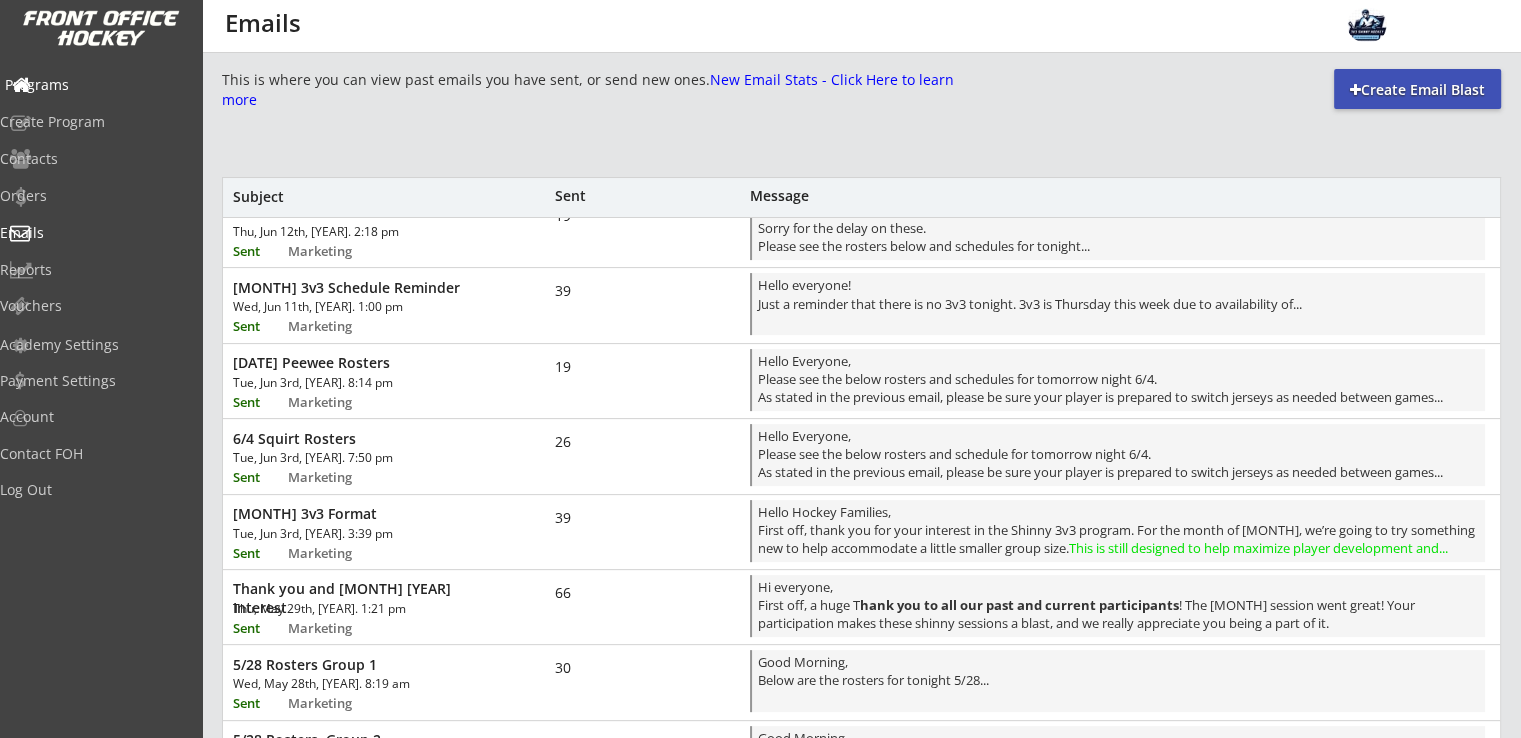 click on "Programs" at bounding box center [95, 85] 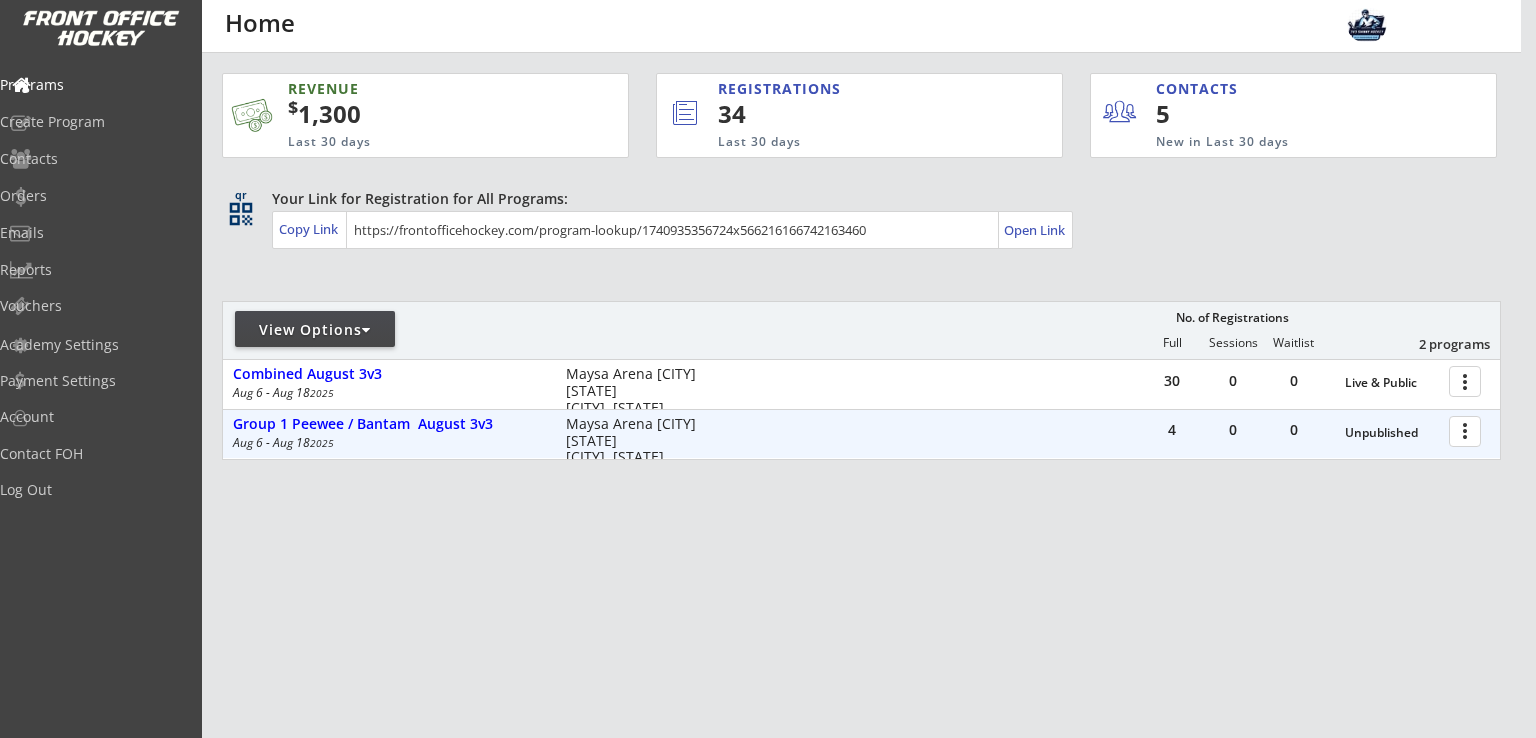 click on "4 0 0Unpublished more_vert Group 1 Peewee / Bantam  [MONTH] 3v3  Aug 6 - Aug 18    [YEAR] Maysa Arena [CITY] [STATE]
[CITY], [STATE]" at bounding box center [861, 434] 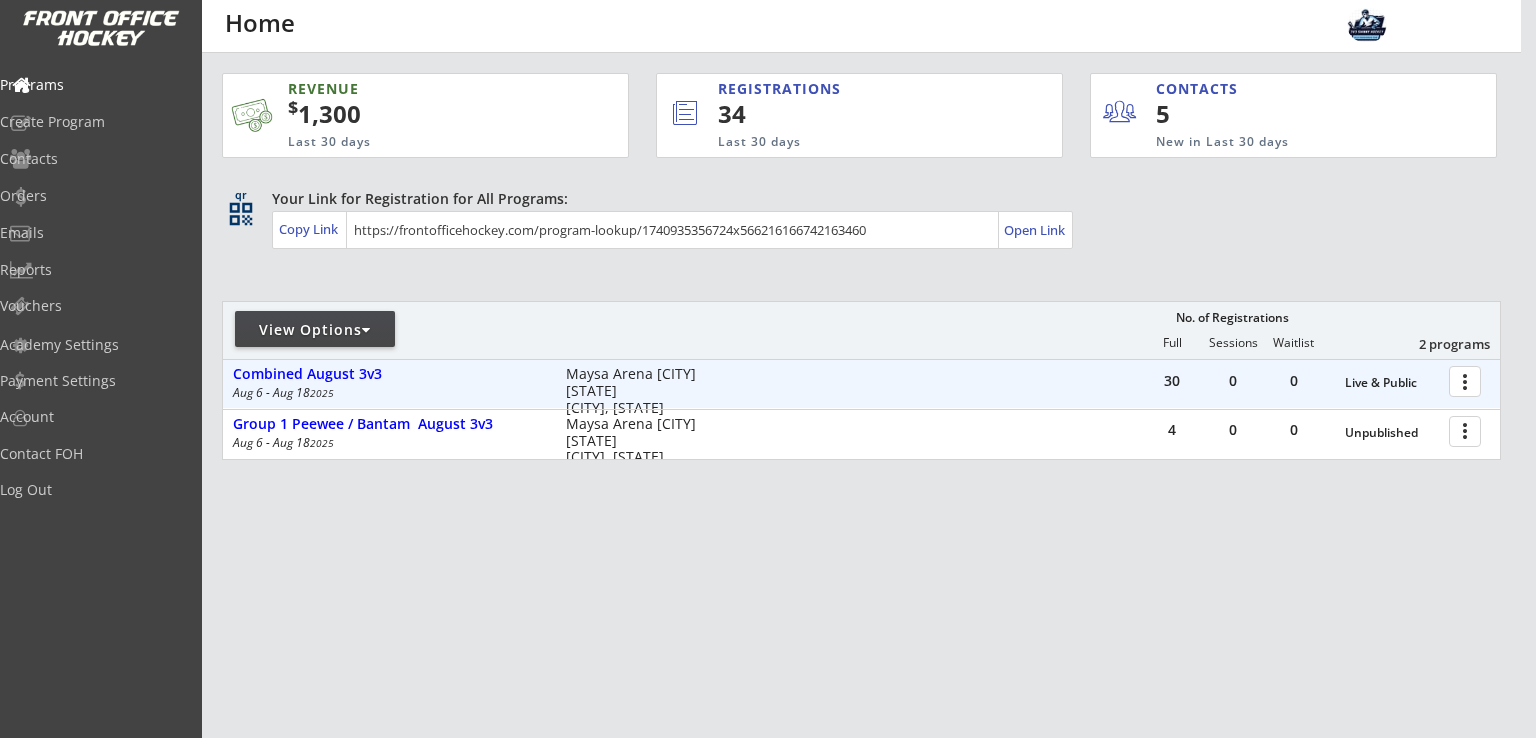 click on "Maysa Arena [CITY] [STATE]
[CITY], [STATE]" at bounding box center (644, 391) 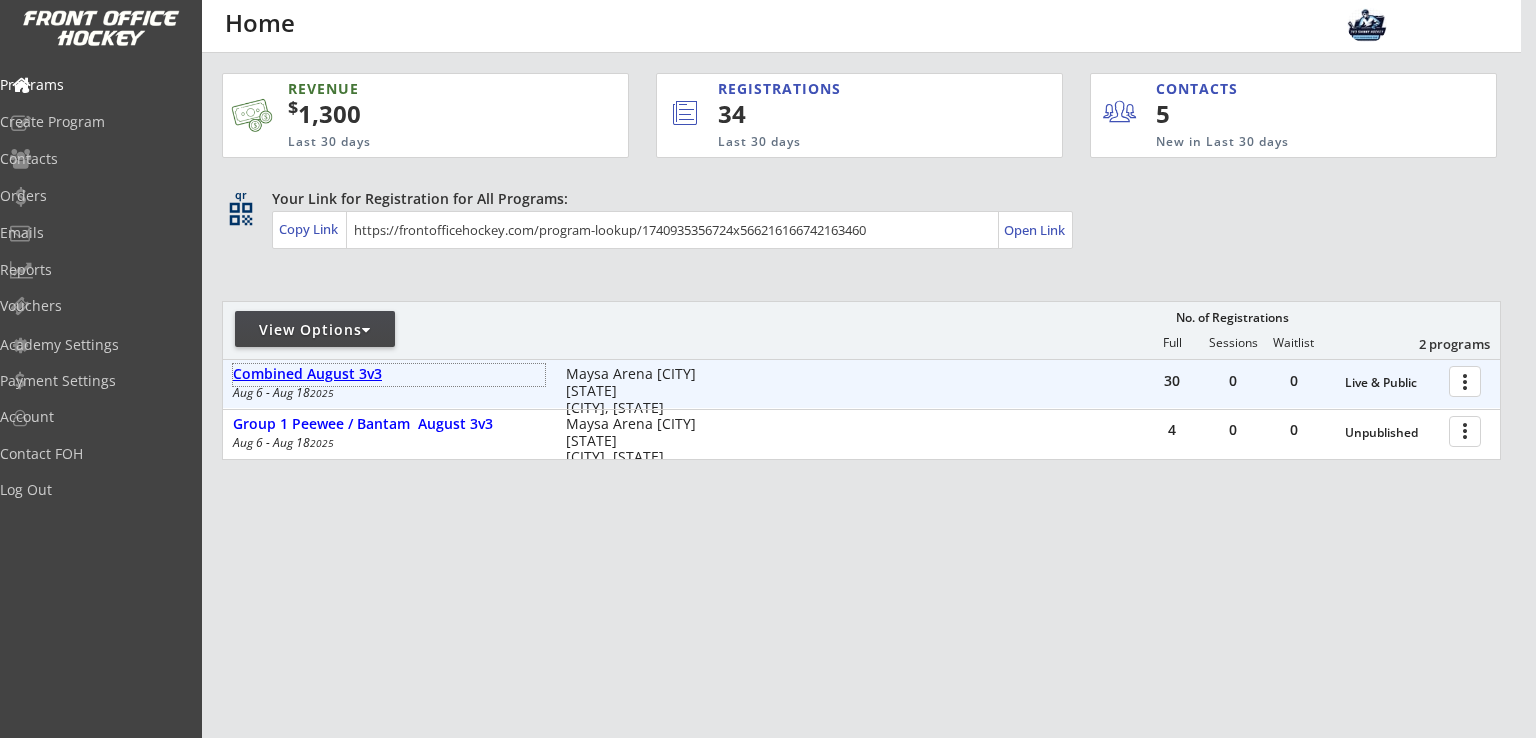 click on "Combined August 3v3" at bounding box center [389, 374] 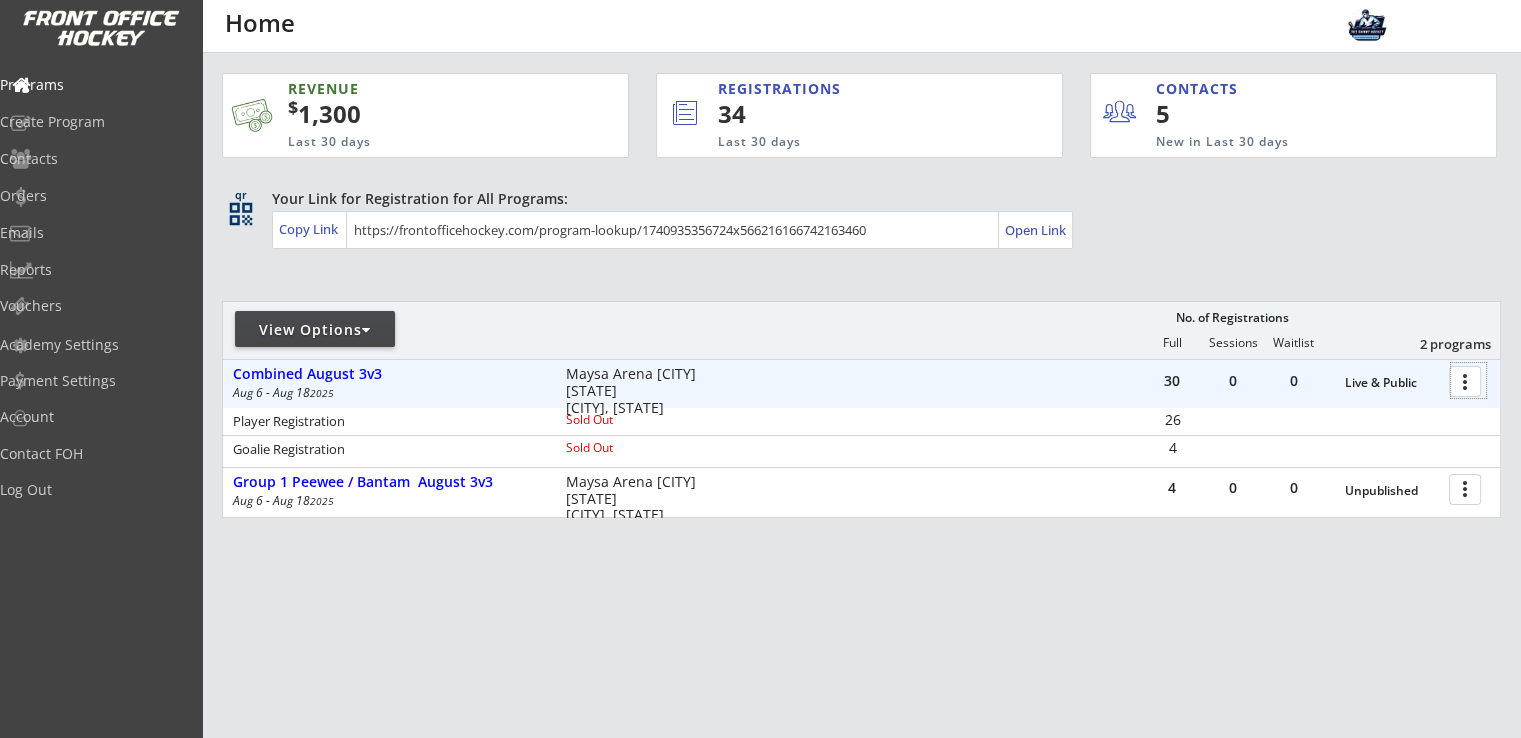 click at bounding box center (1468, 380) 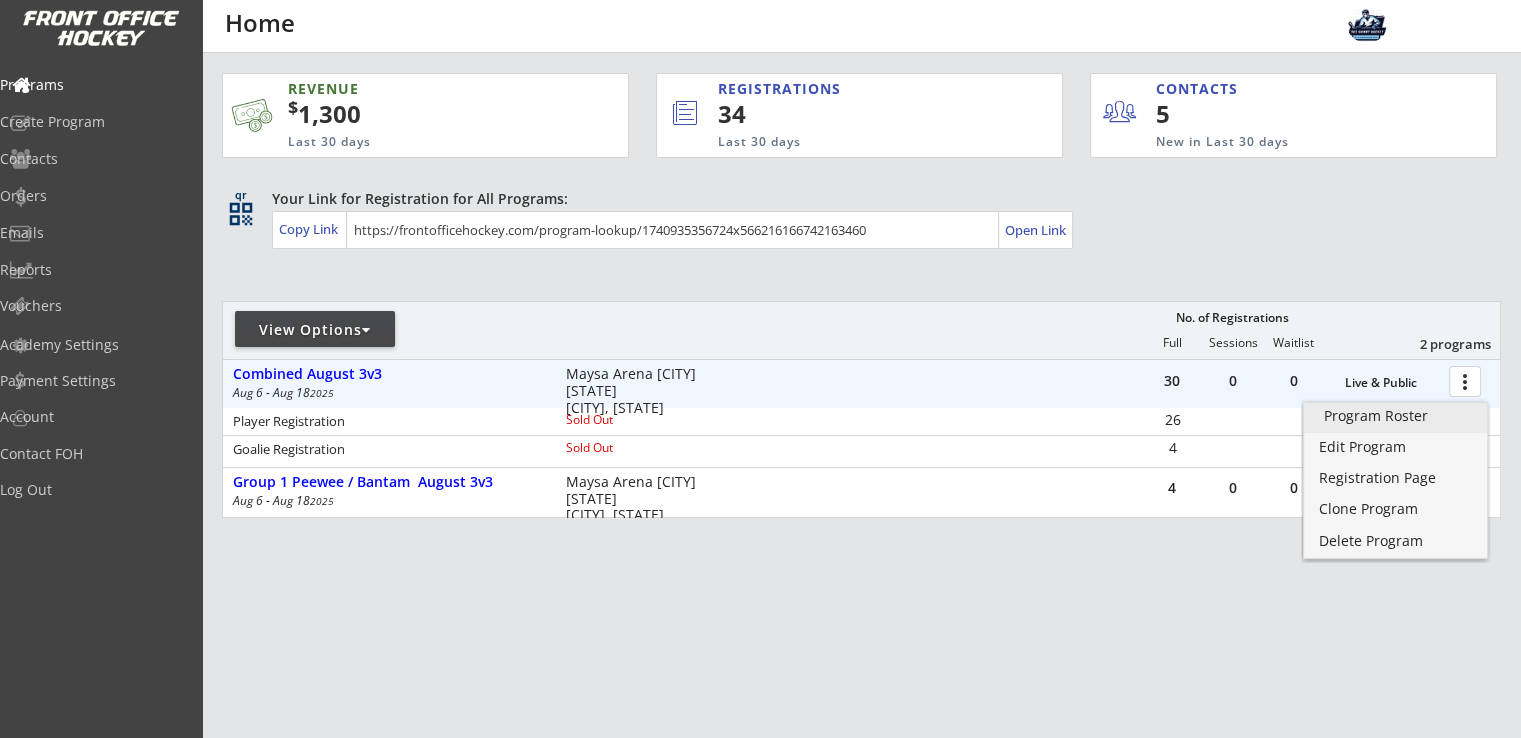 click on "Program Roster" at bounding box center (1395, 416) 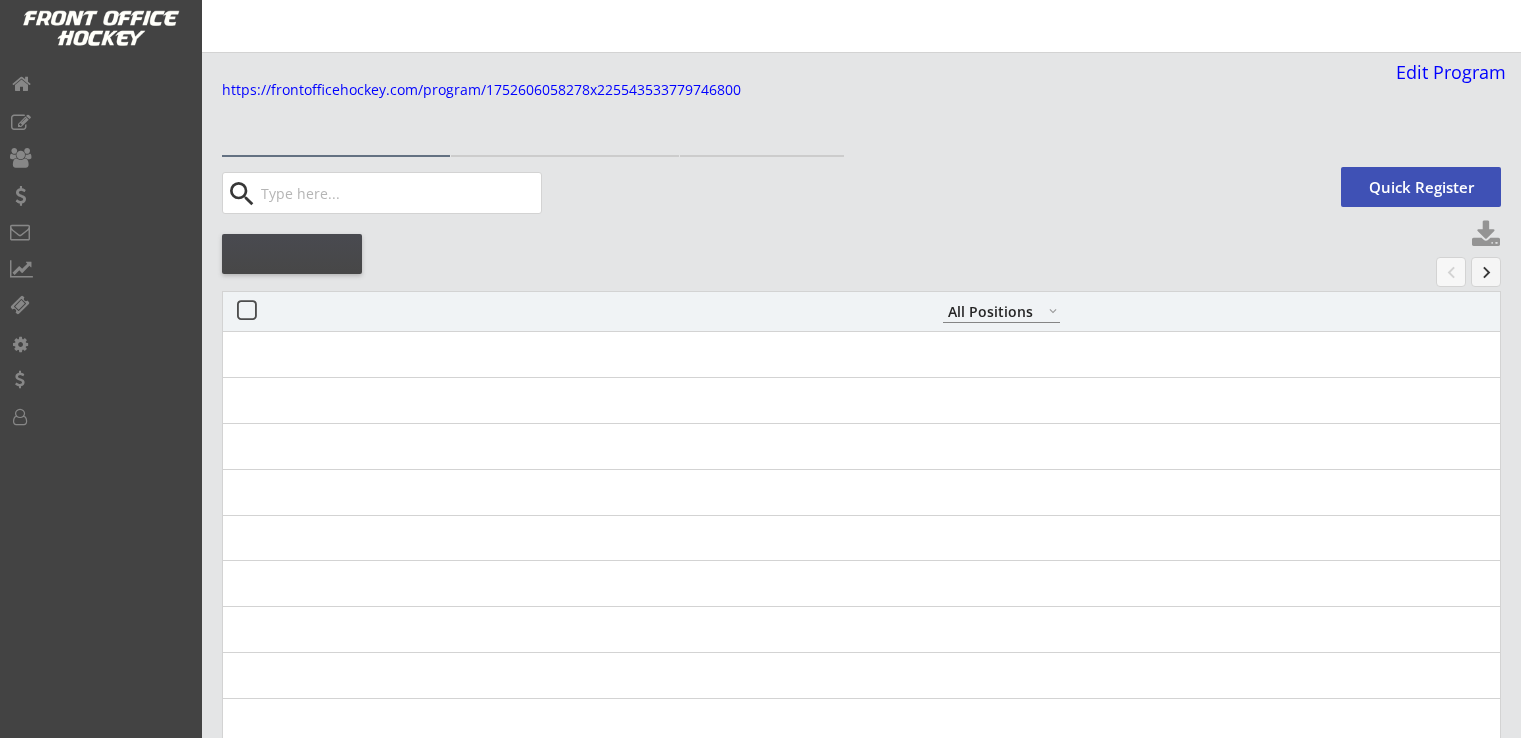 select on ""All Positions"" 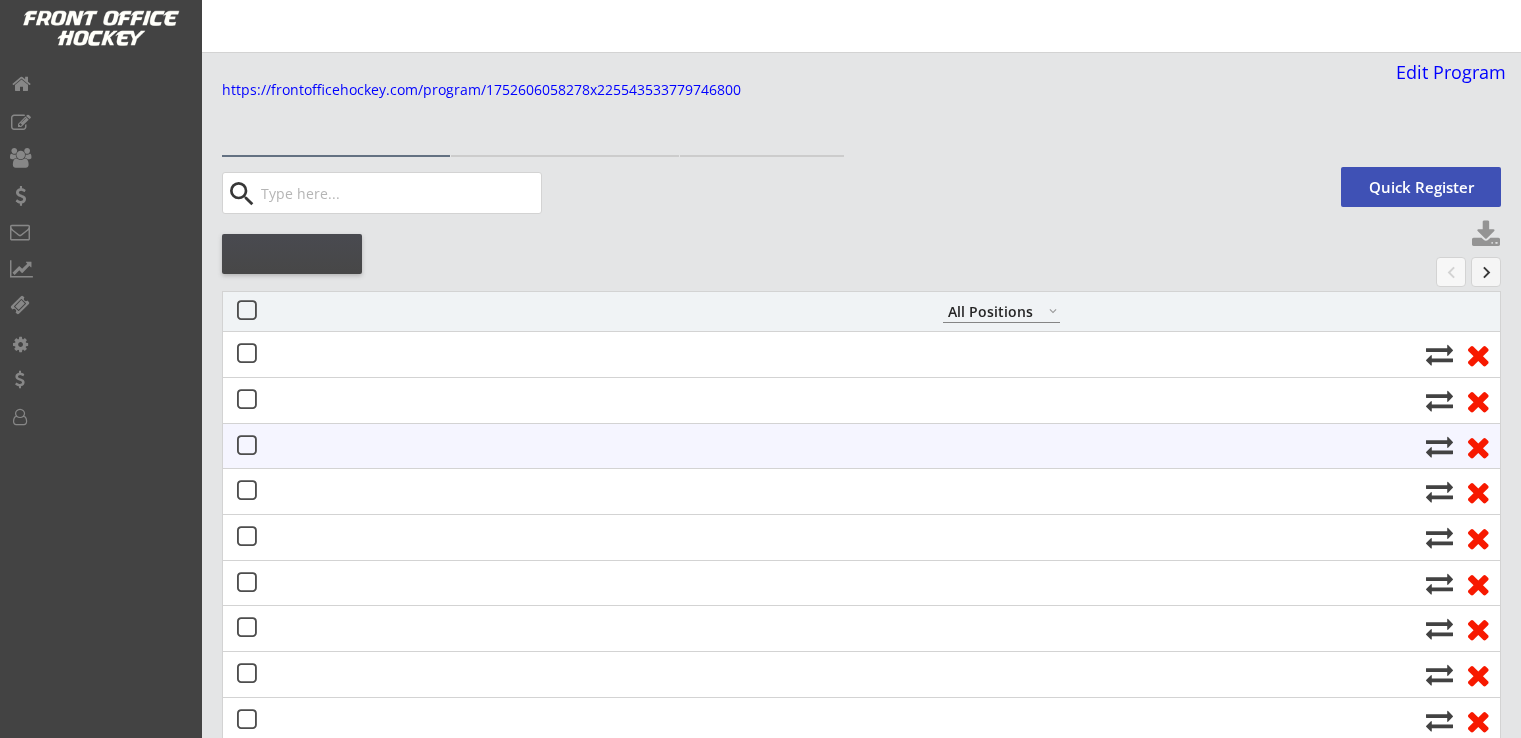 scroll, scrollTop: 0, scrollLeft: 0, axis: both 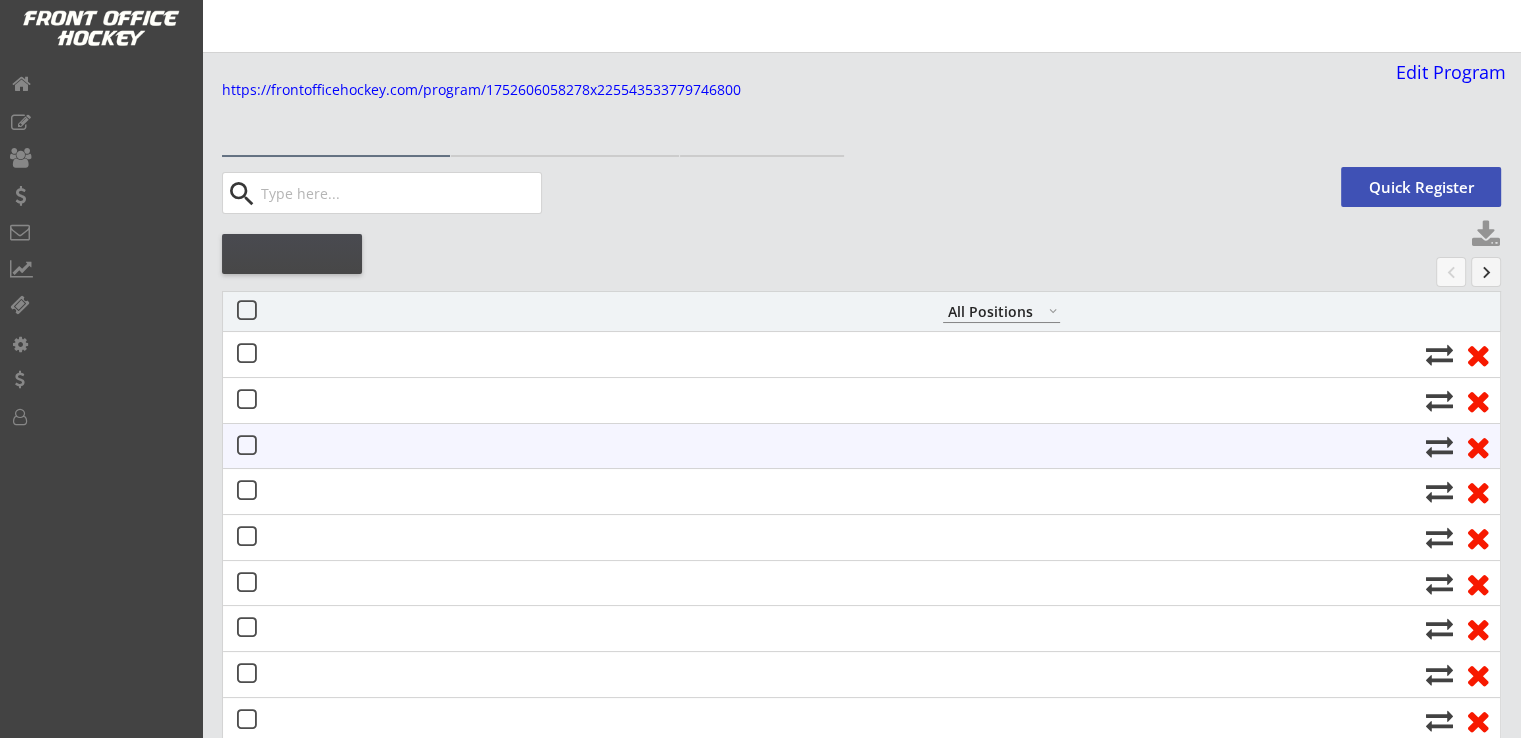 select on ""All Positions"" 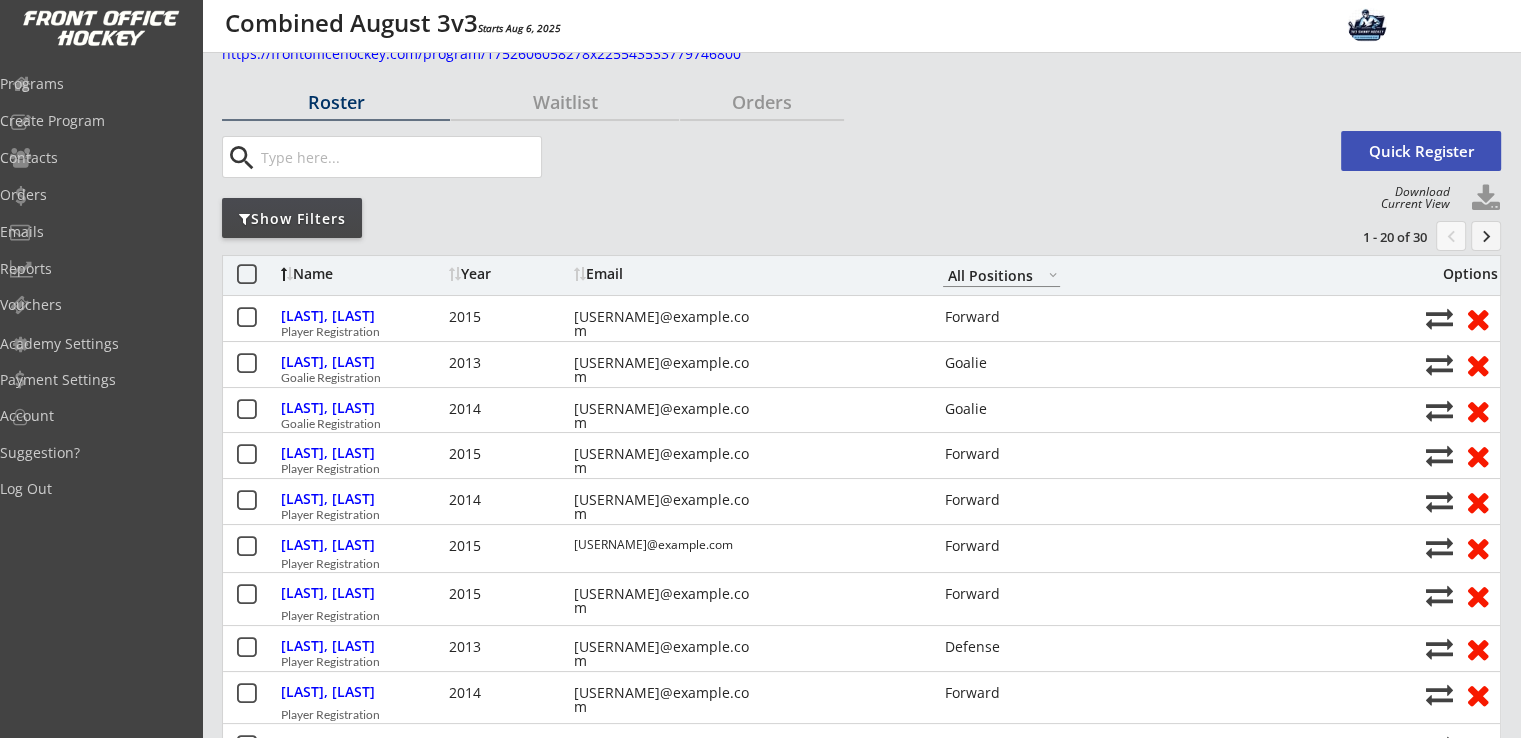 scroll, scrollTop: 0, scrollLeft: 0, axis: both 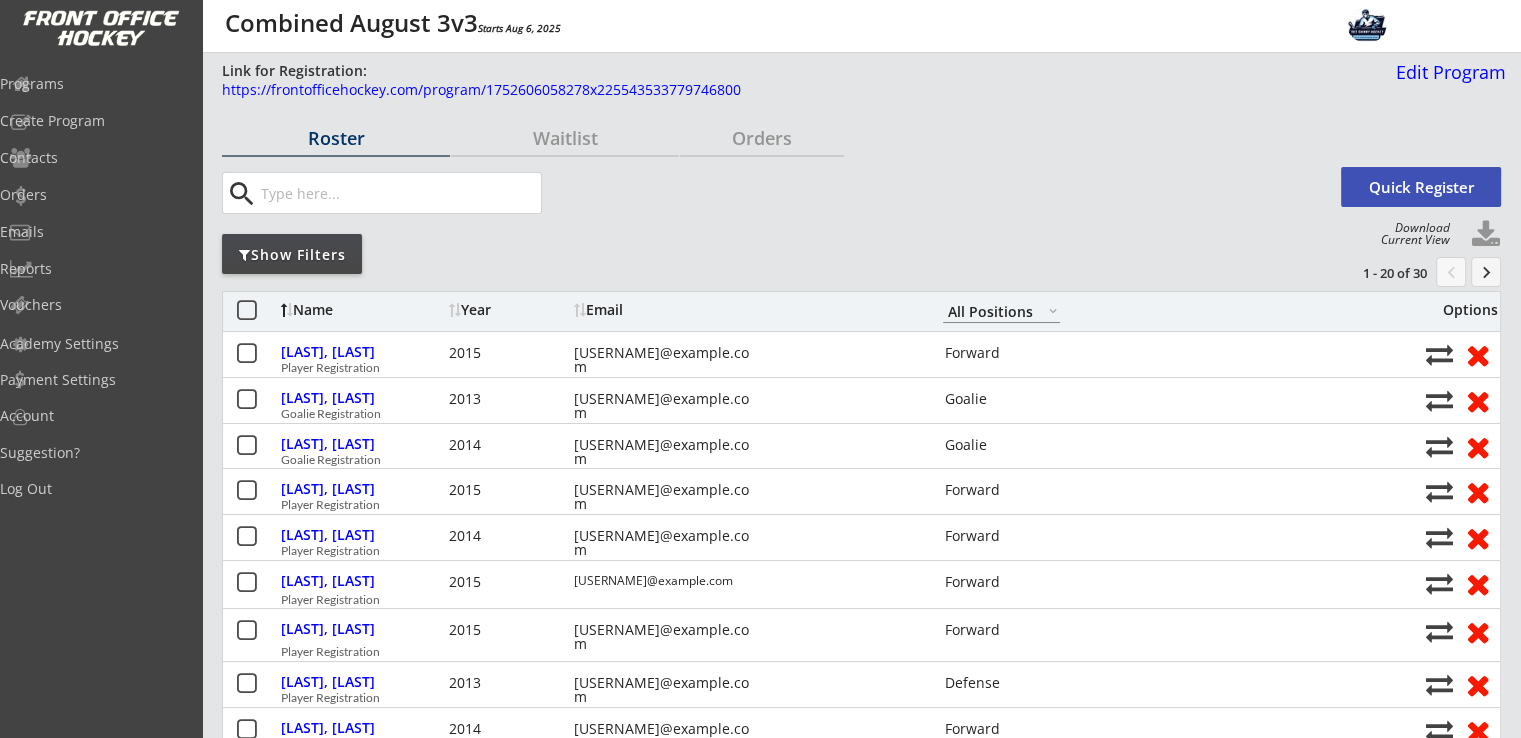 click on "keyboard_arrow_right" at bounding box center [1486, 272] 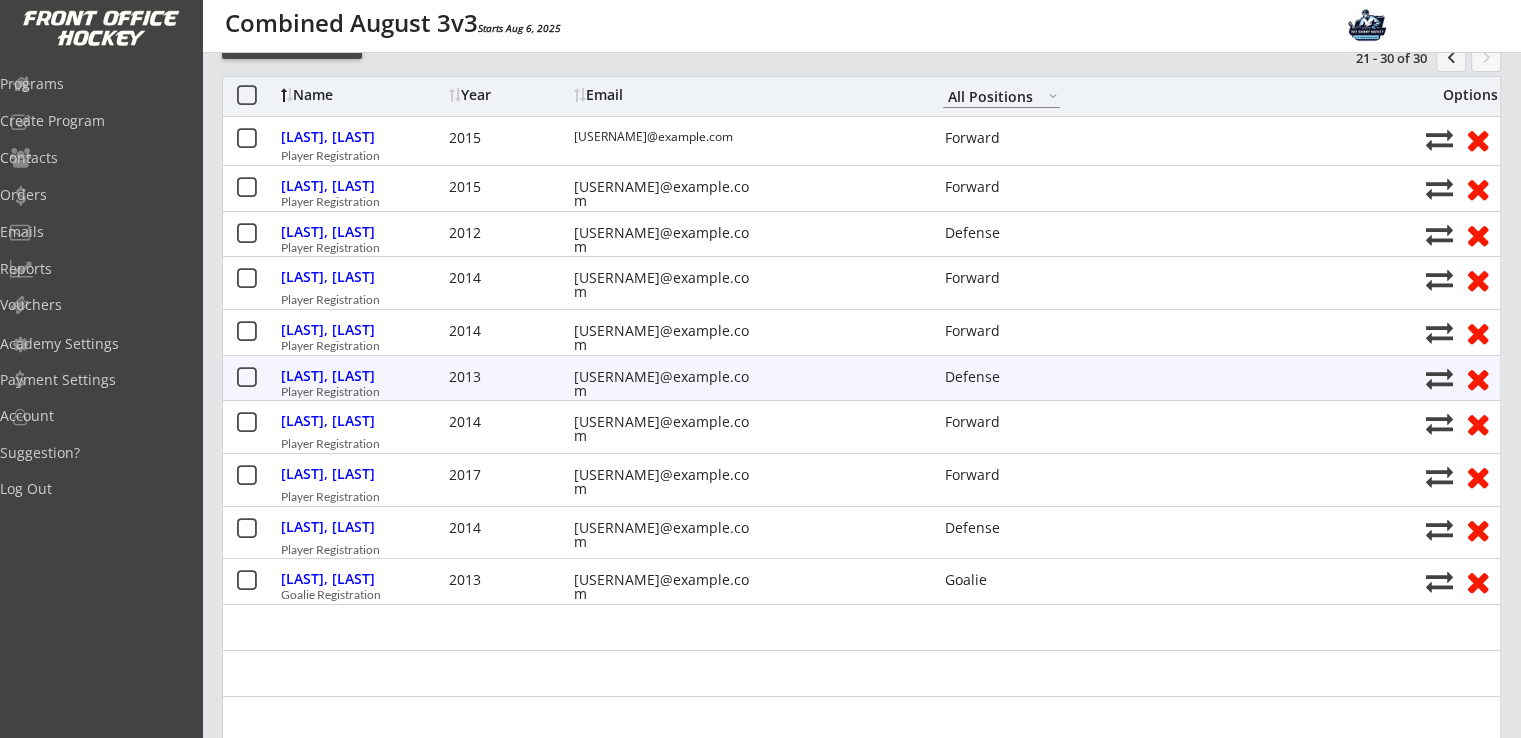 scroll, scrollTop: 266, scrollLeft: 0, axis: vertical 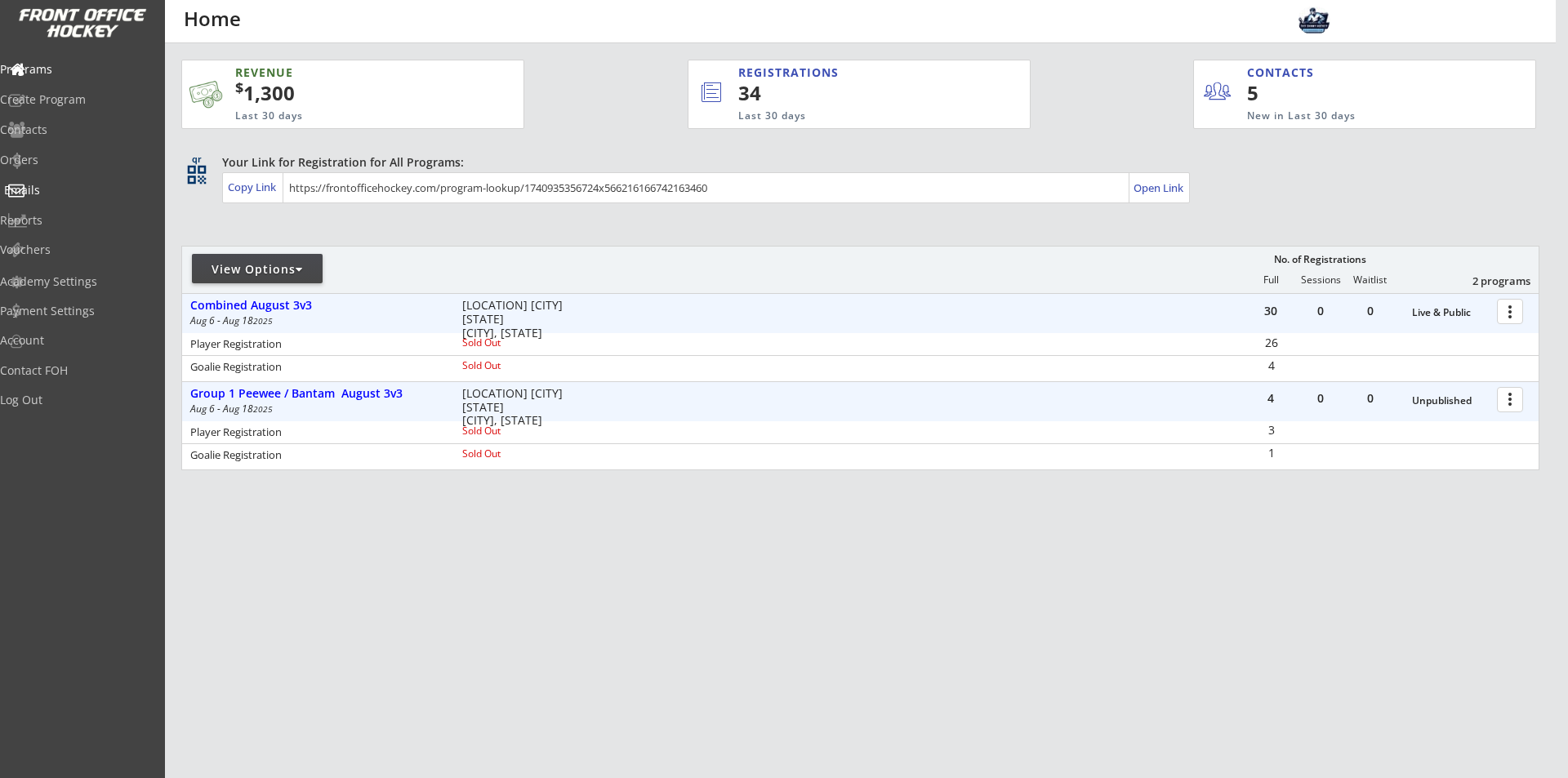 click on "Emails" at bounding box center (78, 190) 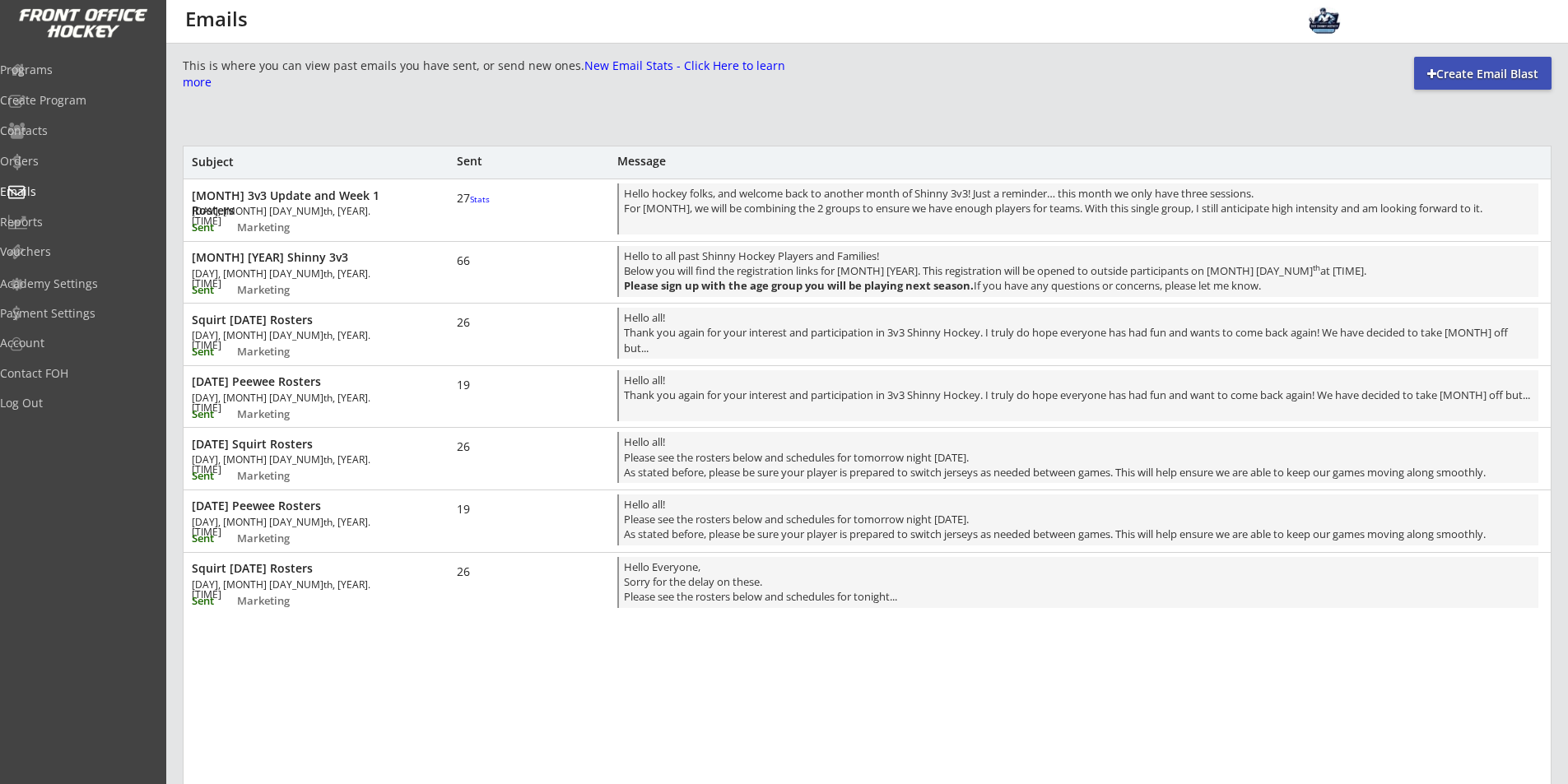 click on "Mon, Aug 4th, [YEAR]. 1:29 pm" at bounding box center (285, 216) 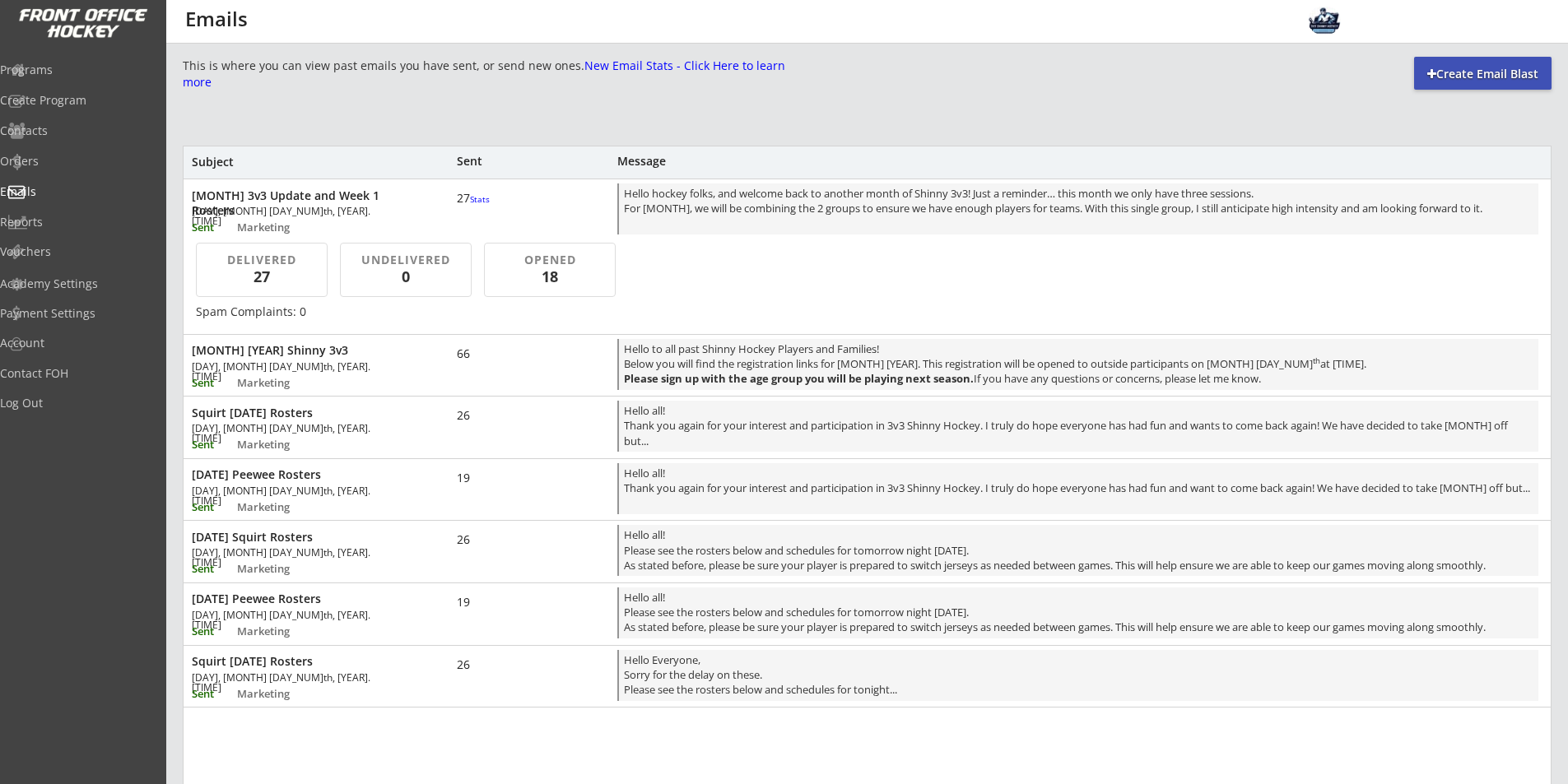 click on "August 3v3 Update and Week 1 Rosters Mon, Aug 4th, 2025. 1:29 pm Sent Marketing 27
Stats Hello hockey folks, and welcome back to another month of Shinny 3v3! Just a reminder… this month we only have three sessions.
For August, we will be combining the 2 groups to ensure we have enough players for teams. With this single group, I still anticipate high intensity and am looking forward to it." at bounding box center (867, 208) 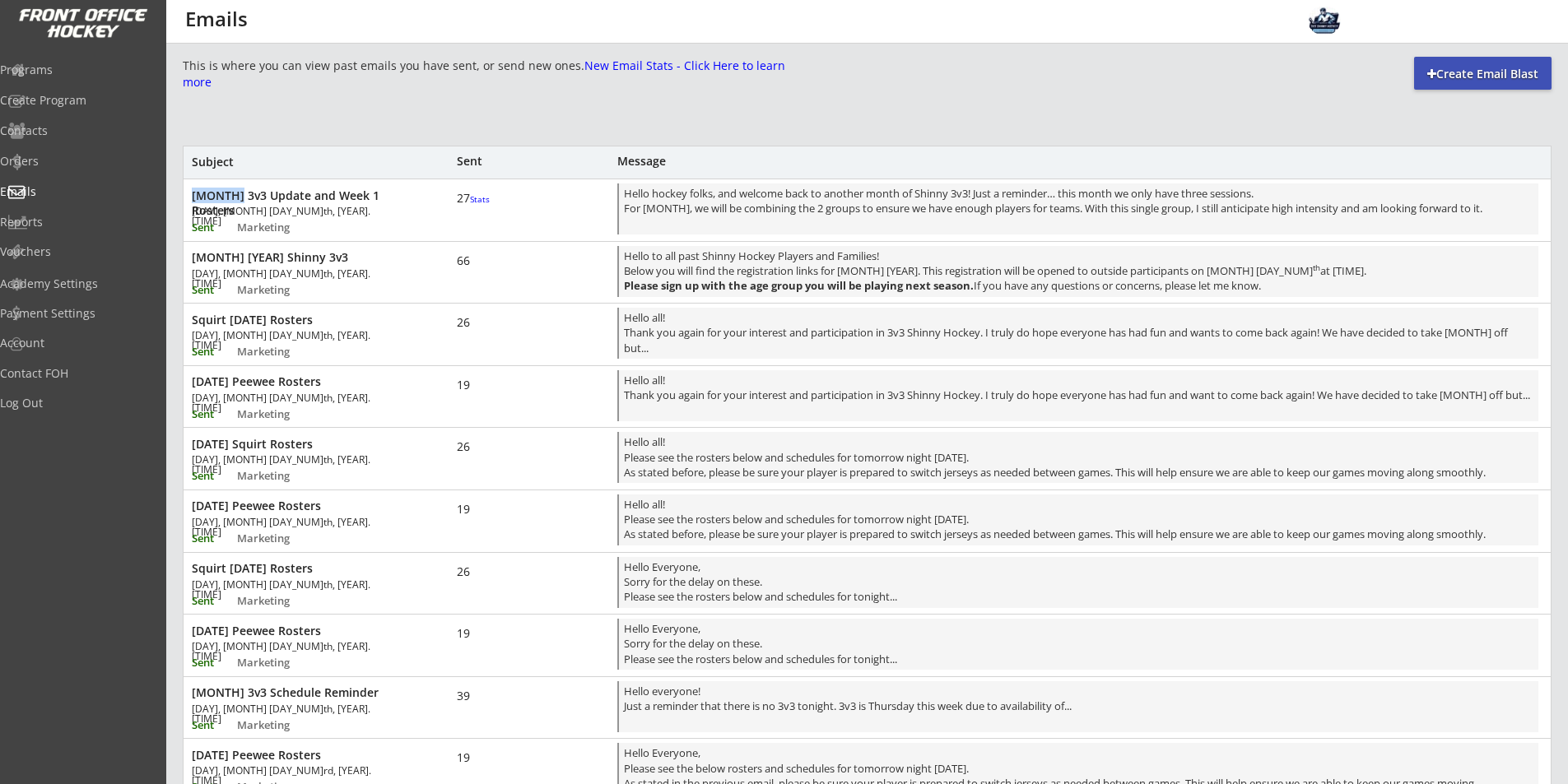click on "August 3v3 Update and Week 1 Rosters Mon, Aug 4th, 2025. 1:29 pm Sent Marketing 27
Stats Hello hockey folks, and welcome back to another month of Shinny 3v3! Just a reminder… this month we only have three sessions.
For August, we will be combining the 2 groups to ensure we have enough players for teams. With this single group, I still anticipate high intensity and am looking forward to it." at bounding box center [867, 208] 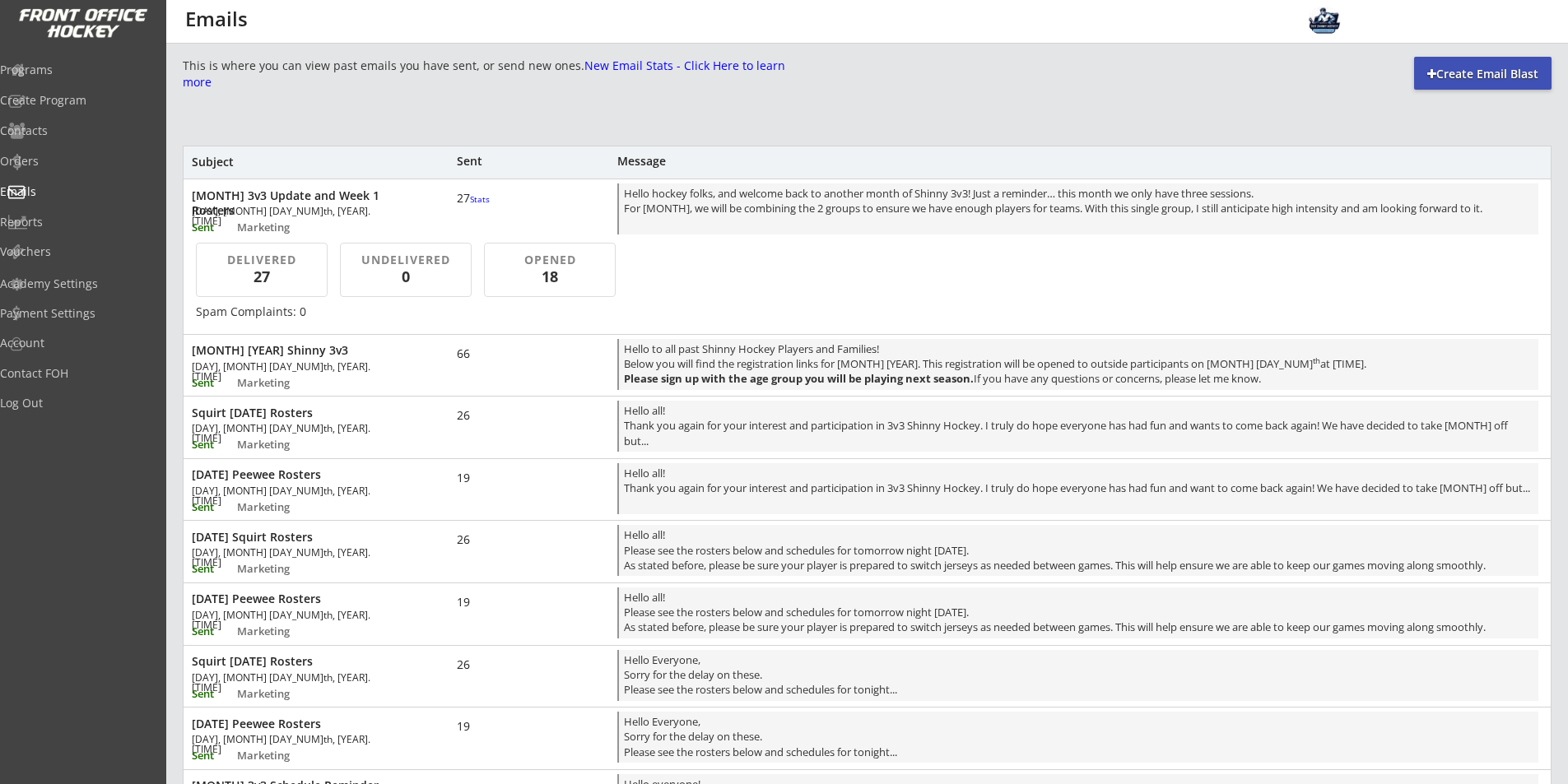 click on "August 2025 Shinny 3v3 Thu, Jul 17th, 2025. 1:48 pm Sent Marketing 66 Hello to all past Shinny Hockey Players and Families!
Below you will find the registration links for August 2025. This registration will be opened to outside participants on July 20 th  at 12am.  Please sign up with the age group you will be playing next season.  If you have any questions or concerns, please let me know." at bounding box center [867, 364] 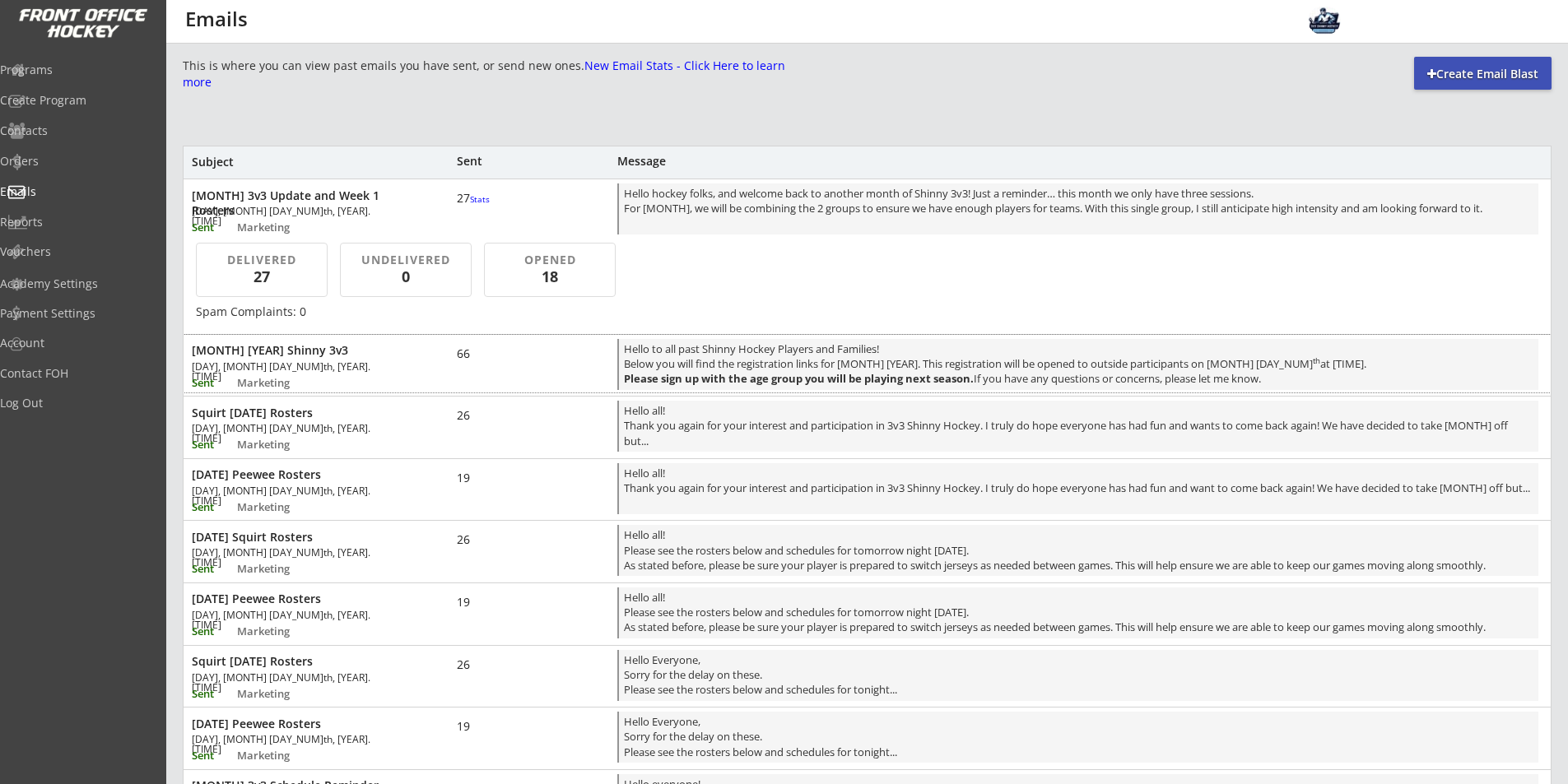 click on "August 2025 Shinny 3v3 Thu, Jul 17th, 2025. 1:48 pm Sent Marketing 66 Hello to all past Shinny Hockey Players and Families!
Below you will find the registration links for August 2025. This registration will be opened to outside participants on July 20 th  at 12am.  Please sign up with the age group you will be playing next season.  If you have any questions or concerns, please let me know." at bounding box center [867, 364] 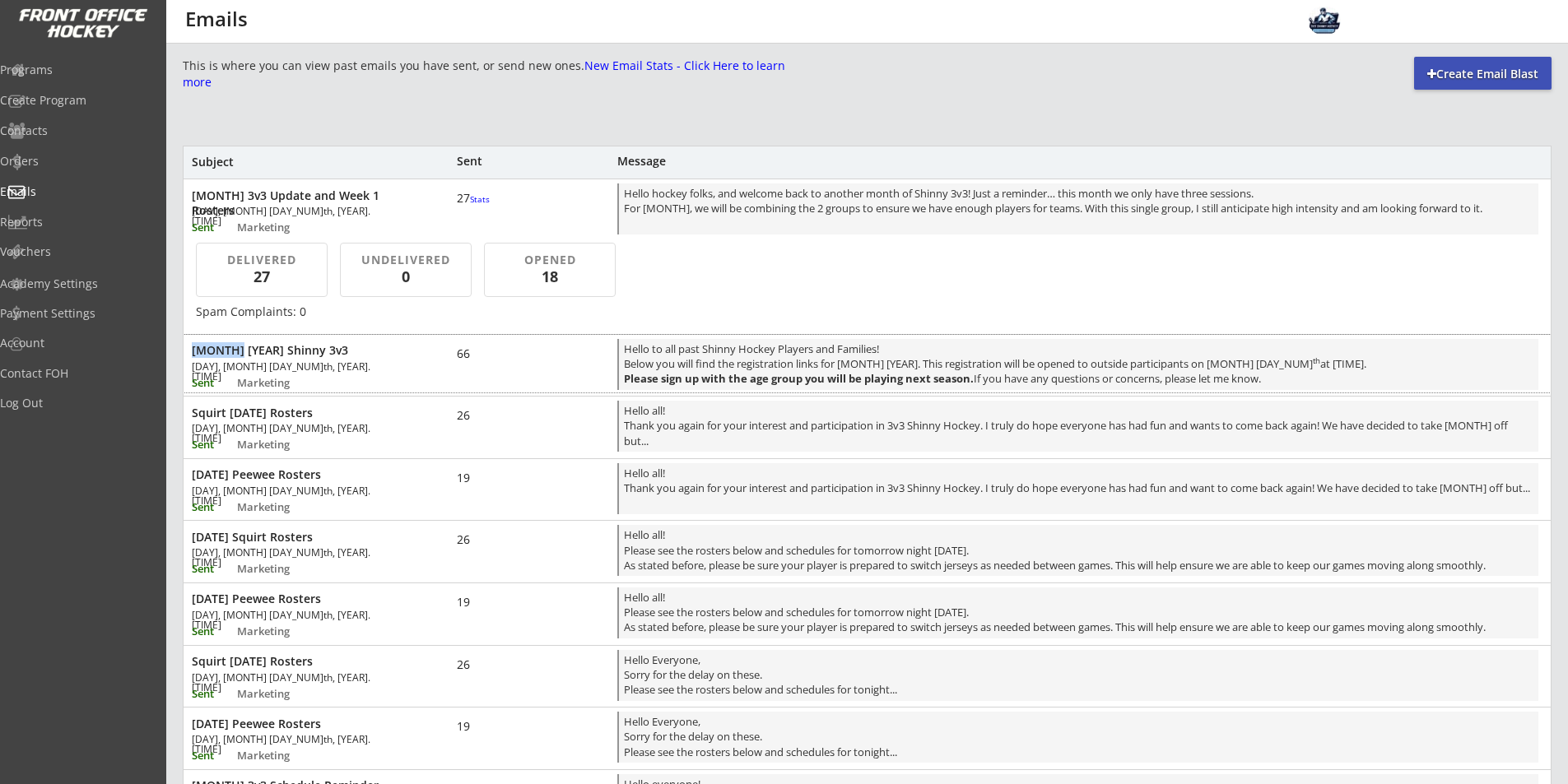click on "August 2025 Shinny 3v3 Thu, Jul 17th, 2025. 1:48 pm Sent Marketing 66 Hello to all past Shinny Hockey Players and Families!
Below you will find the registration links for August 2025. This registration will be opened to outside participants on July 20 th  at 12am.  Please sign up with the age group you will be playing next season.  If you have any questions or concerns, please let me know." at bounding box center (867, 364) 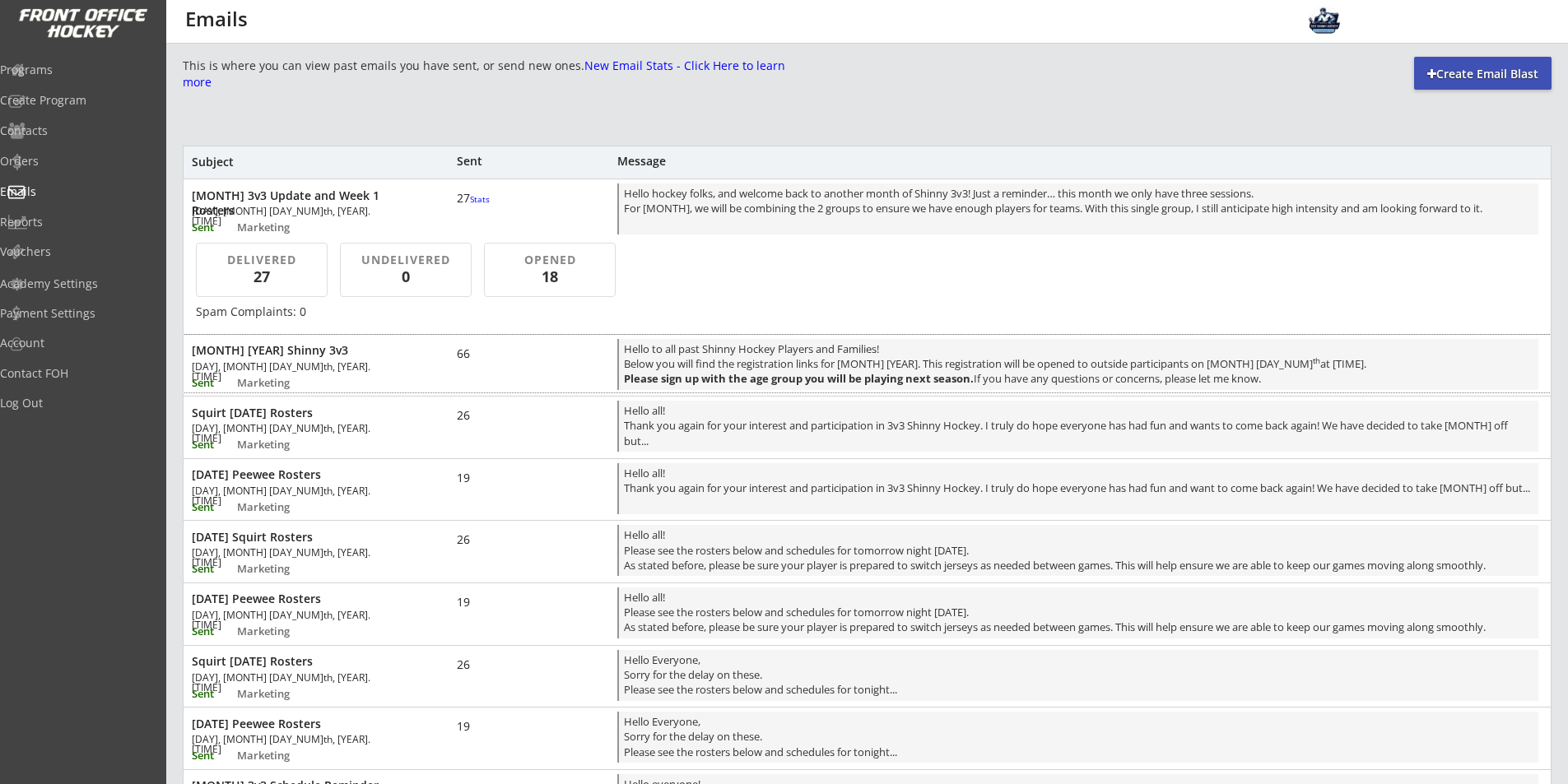 click on "This is where you can view past emails you have sent, or send new ones.
New Email Stats - Click Here to learn more" at bounding box center [484, 73] 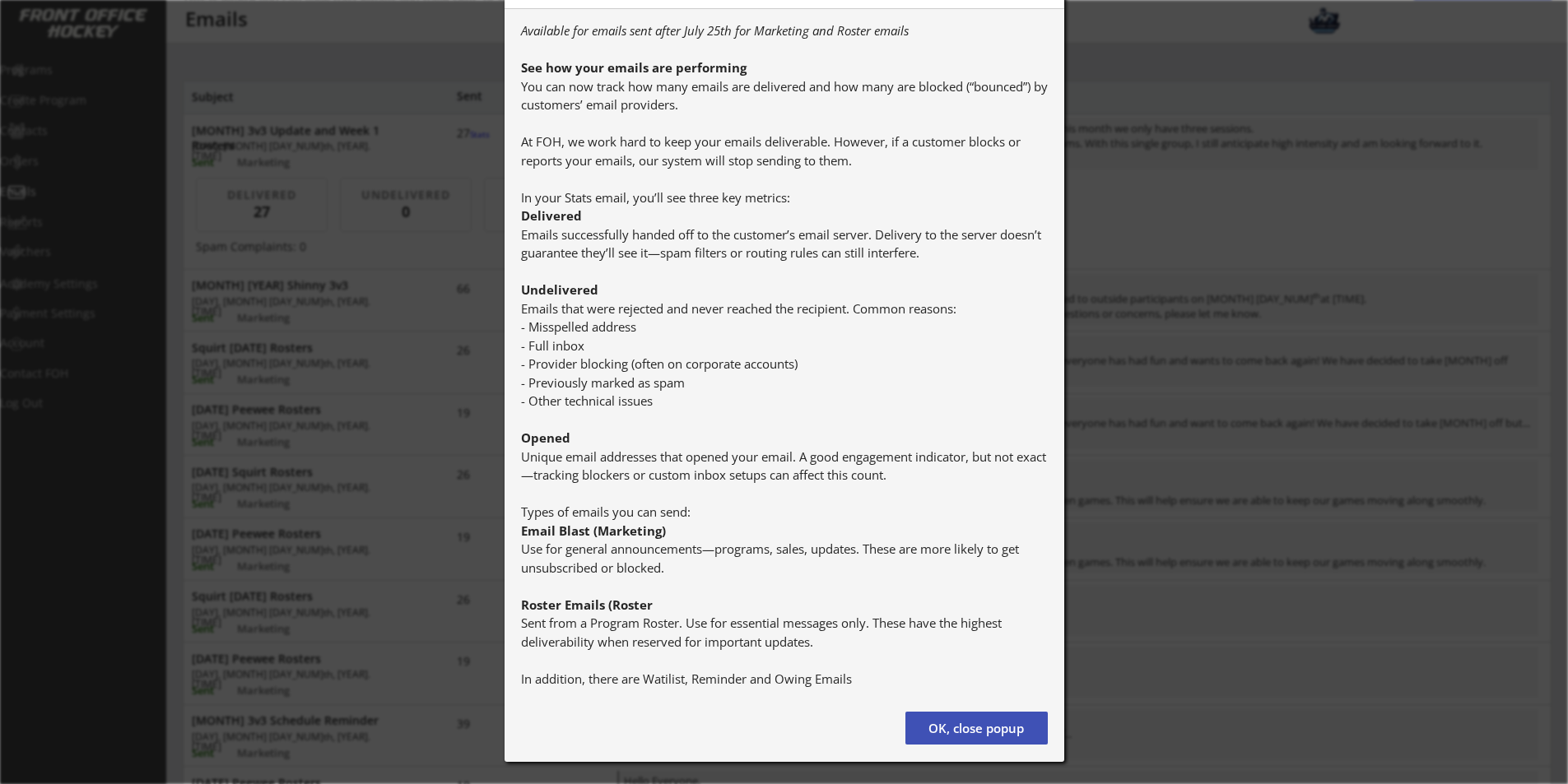 scroll, scrollTop: 109, scrollLeft: 0, axis: vertical 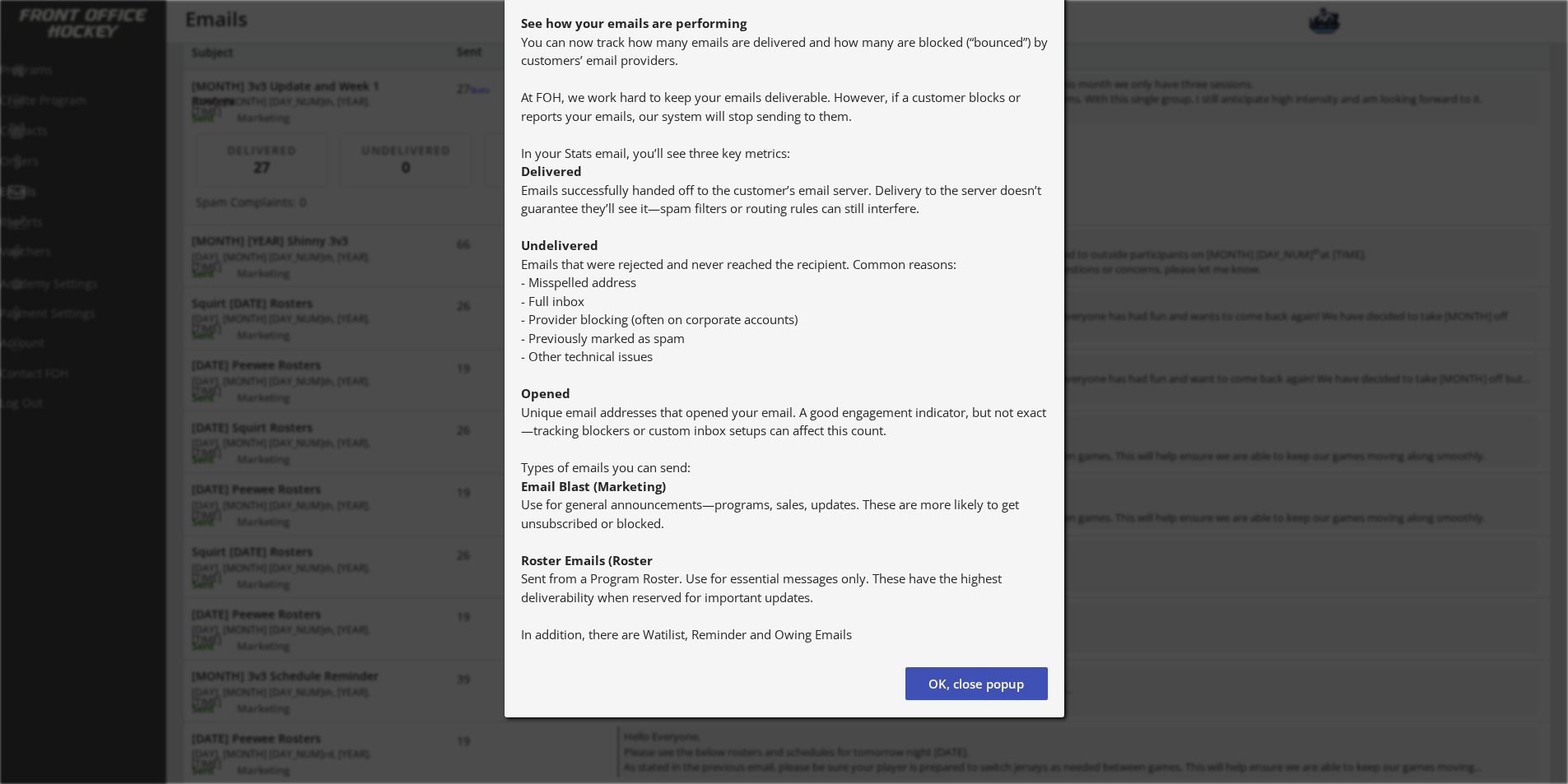 click on "OK, close popup" at bounding box center (976, 684) 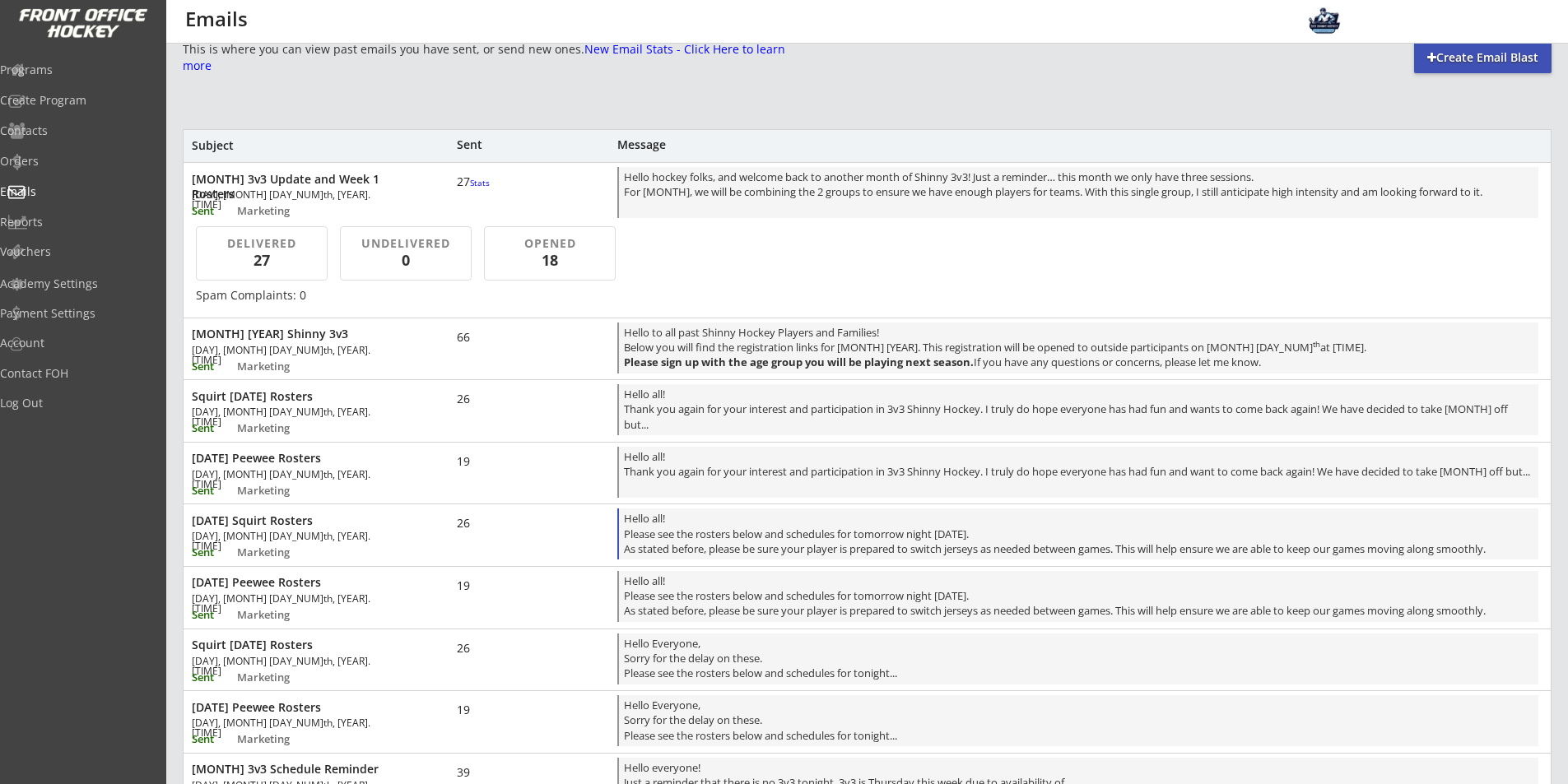 scroll, scrollTop: 0, scrollLeft: 0, axis: both 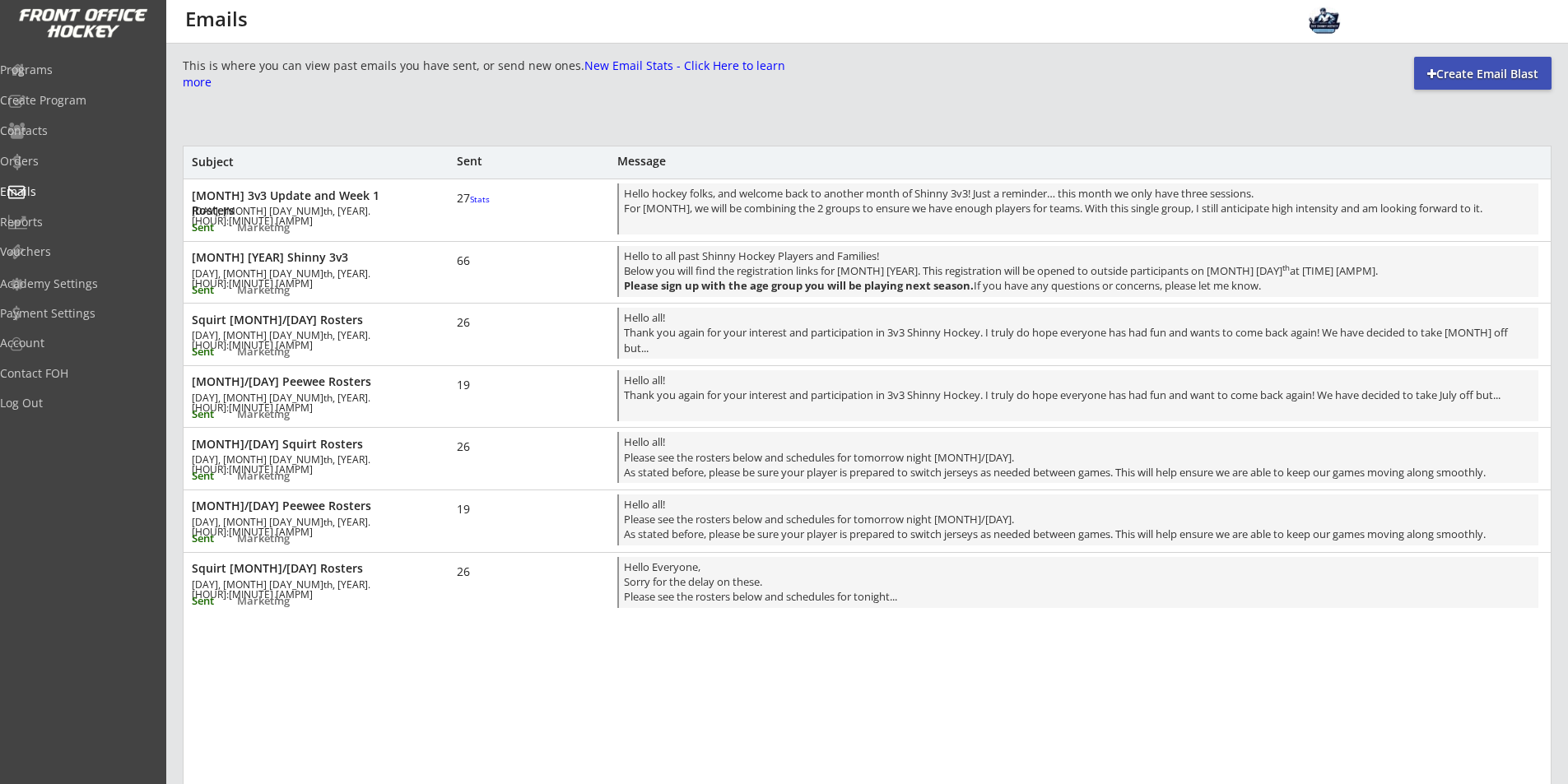 click on "[DAY], [MONTH] [DAY_NUM]th, [YEAR]. [HOUR]:[MINUTE] [AMPM]" at bounding box center [285, 216] 